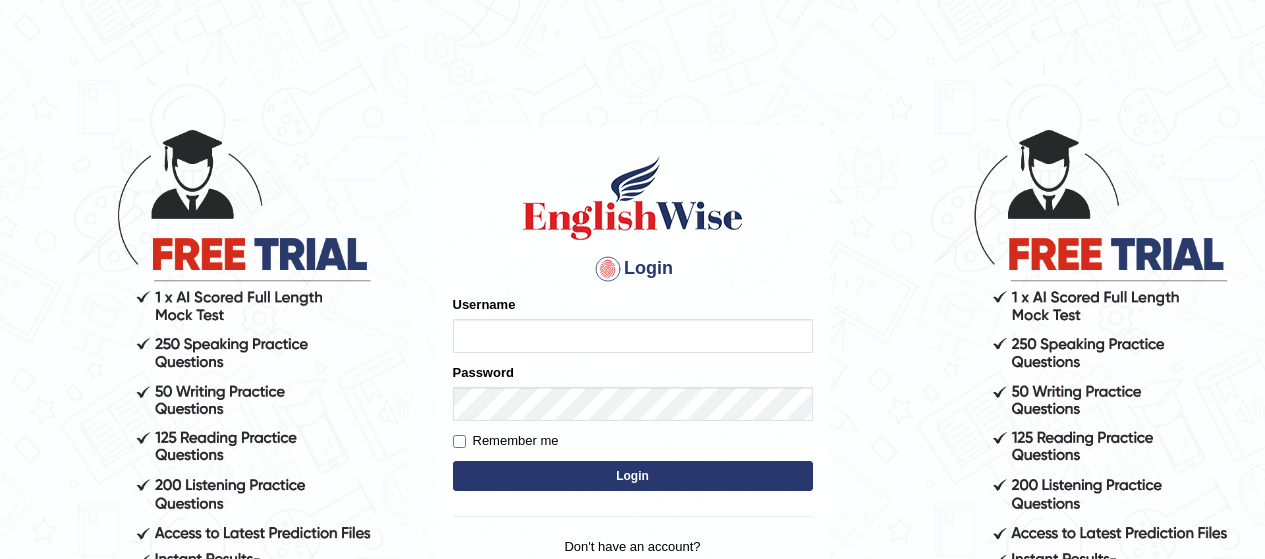scroll, scrollTop: 0, scrollLeft: 0, axis: both 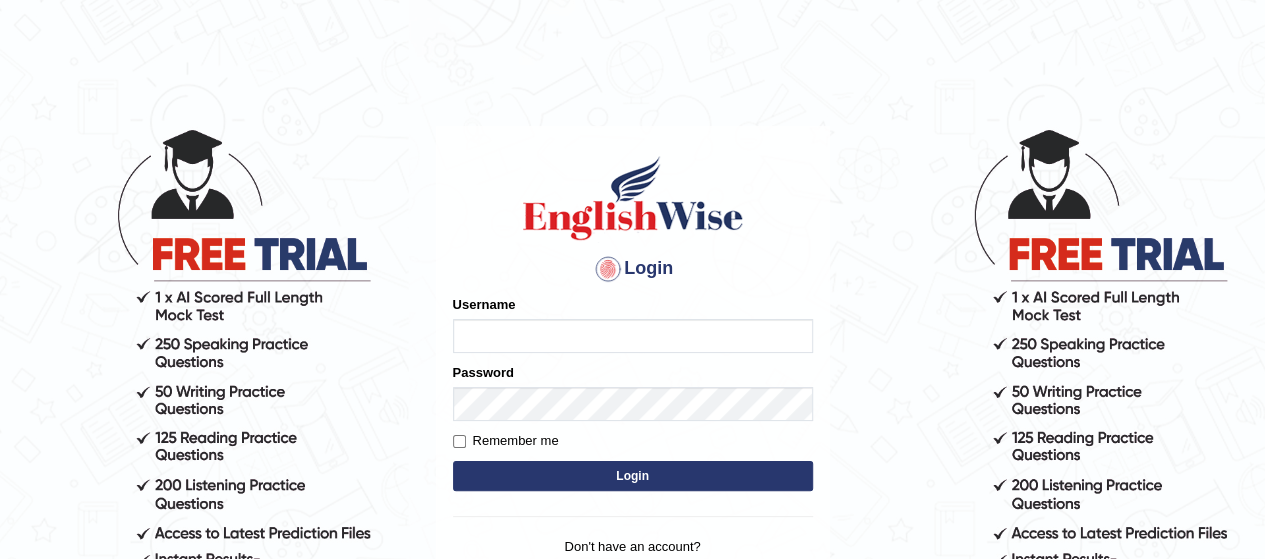 type on "Subila" 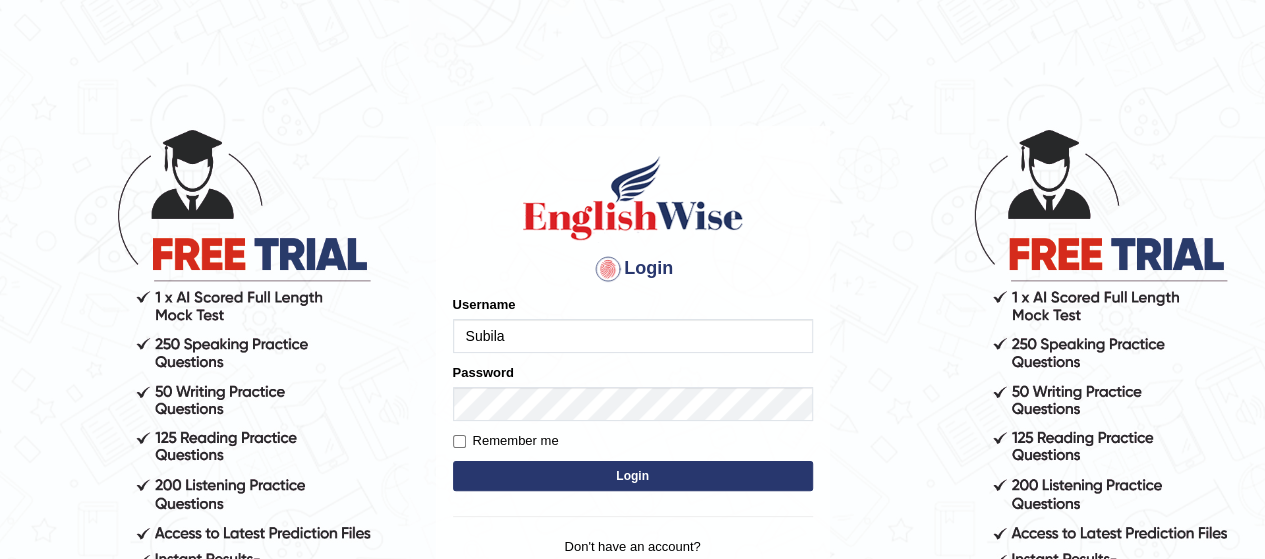 click on "Login" at bounding box center [633, 476] 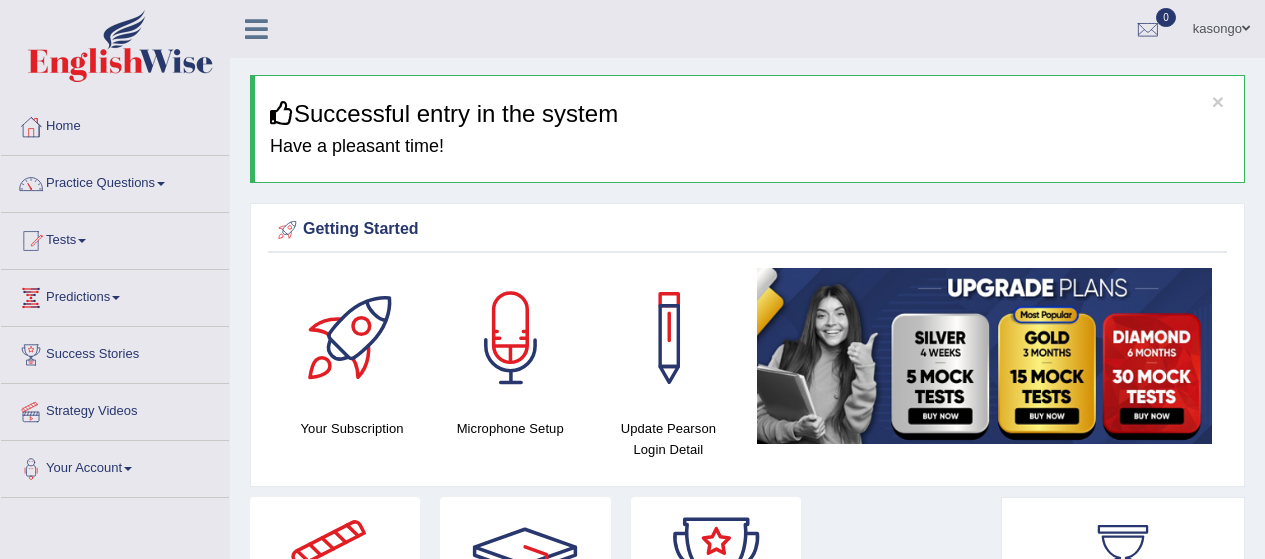 scroll, scrollTop: 0, scrollLeft: 0, axis: both 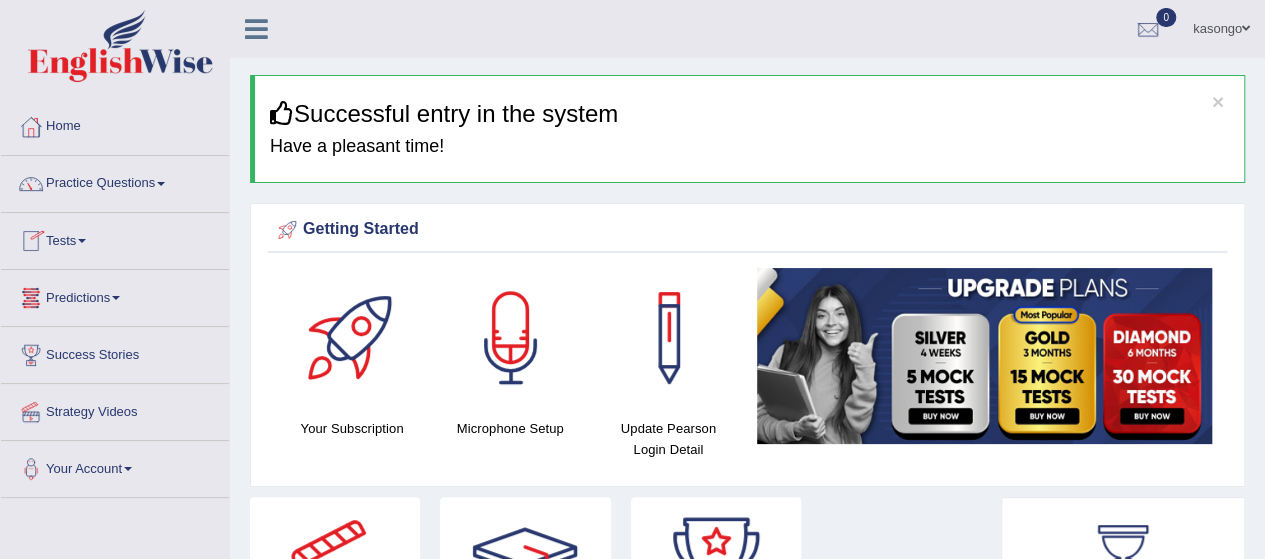 click at bounding box center (82, 241) 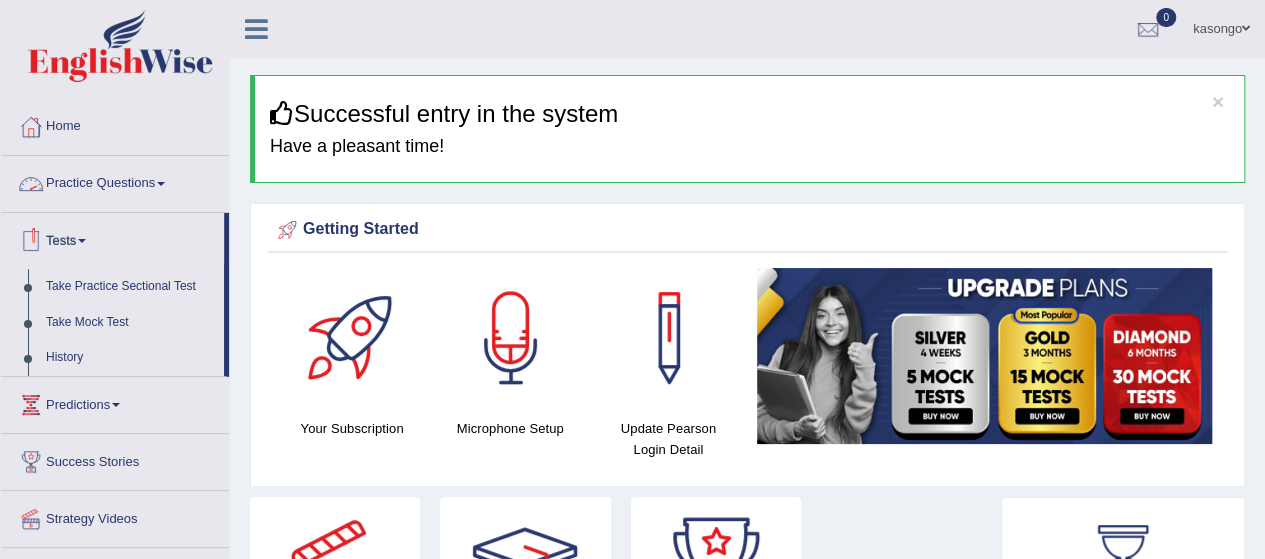 click on "Practice Questions" at bounding box center [115, 181] 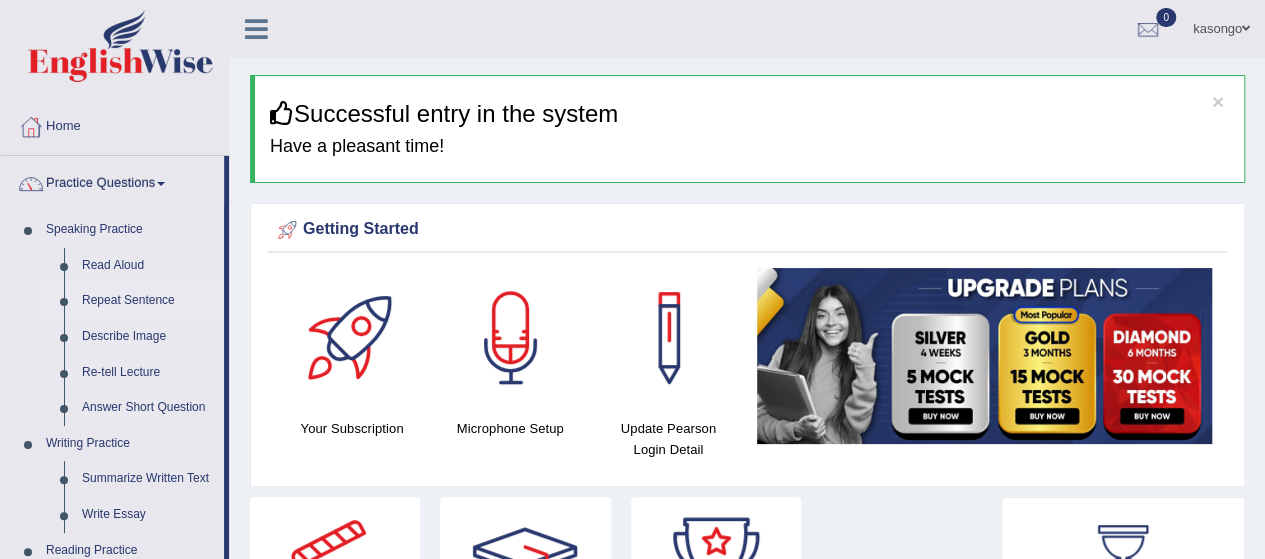 drag, startPoint x: 226, startPoint y: 192, endPoint x: 219, endPoint y: 299, distance: 107.22873 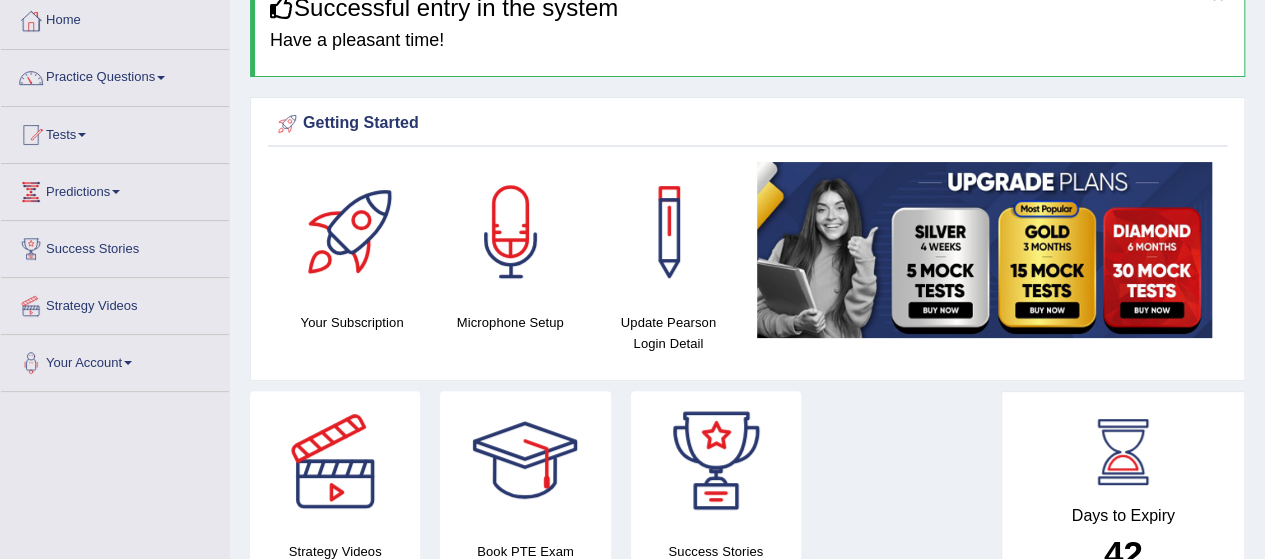 scroll, scrollTop: 98, scrollLeft: 0, axis: vertical 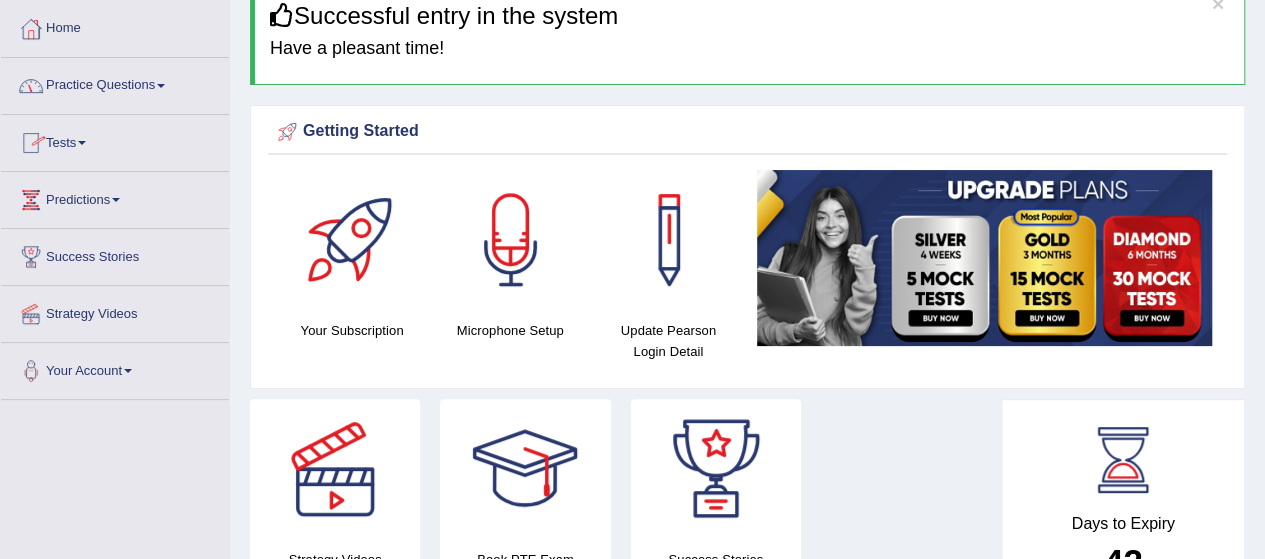 click at bounding box center [161, 86] 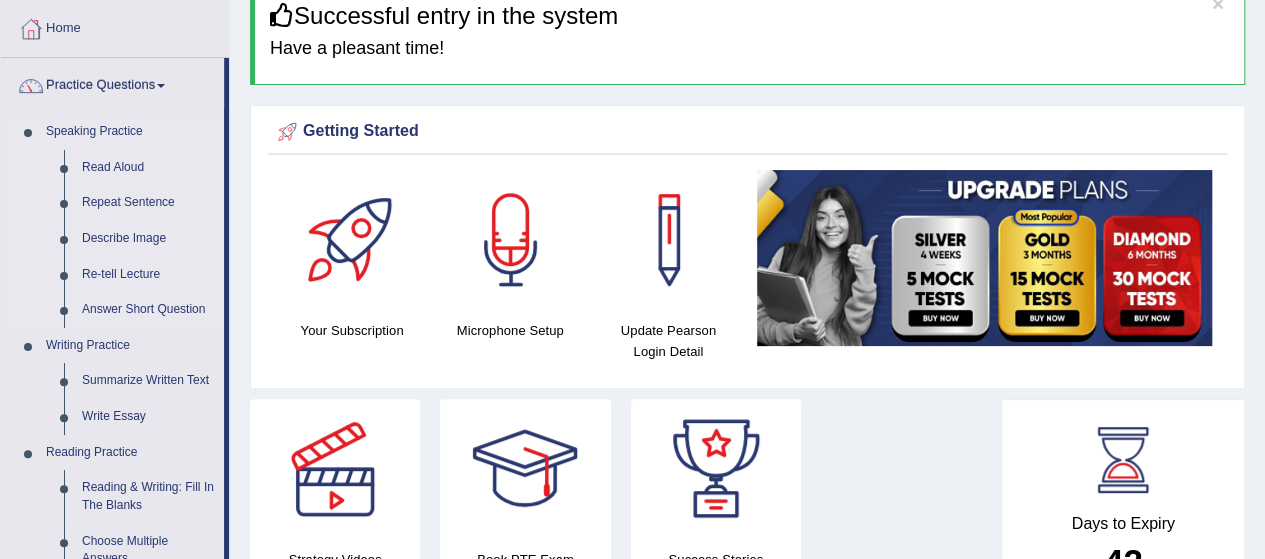 click on "Speaking Practice" at bounding box center (130, 132) 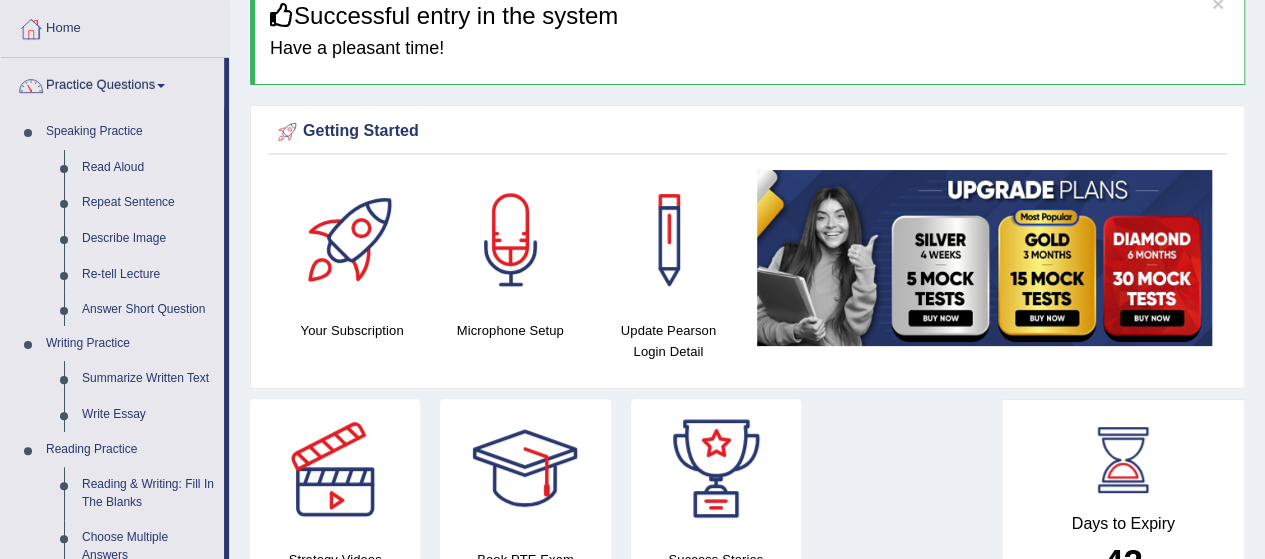 scroll, scrollTop: 0, scrollLeft: 0, axis: both 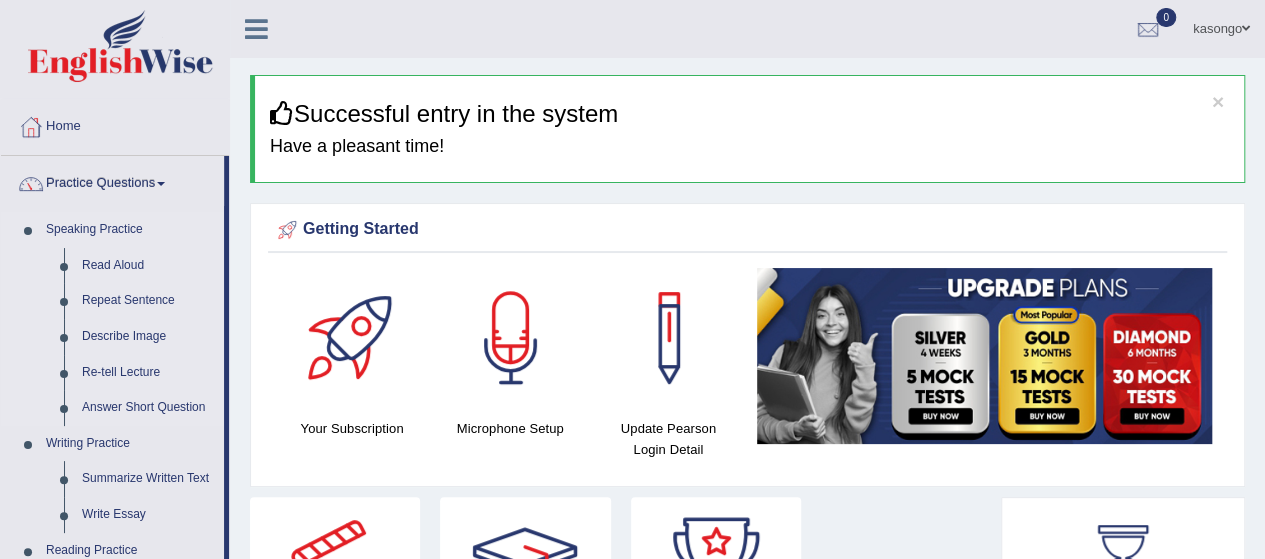 click on "Speaking Practice" at bounding box center (130, 230) 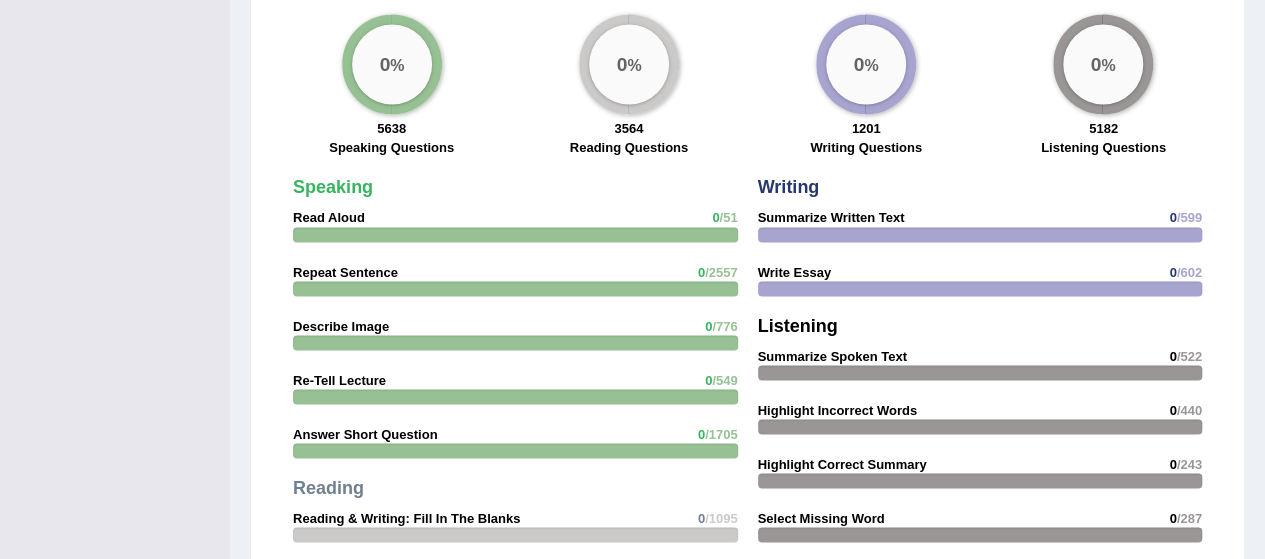 scroll, scrollTop: 1645, scrollLeft: 0, axis: vertical 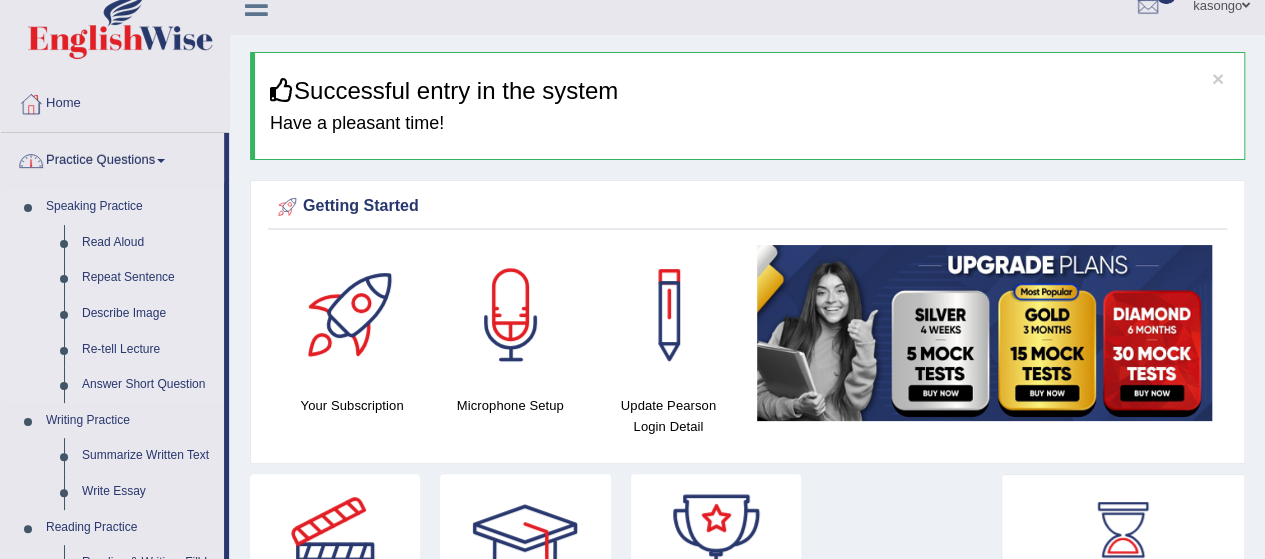 click on "Speaking Practice" at bounding box center (130, 207) 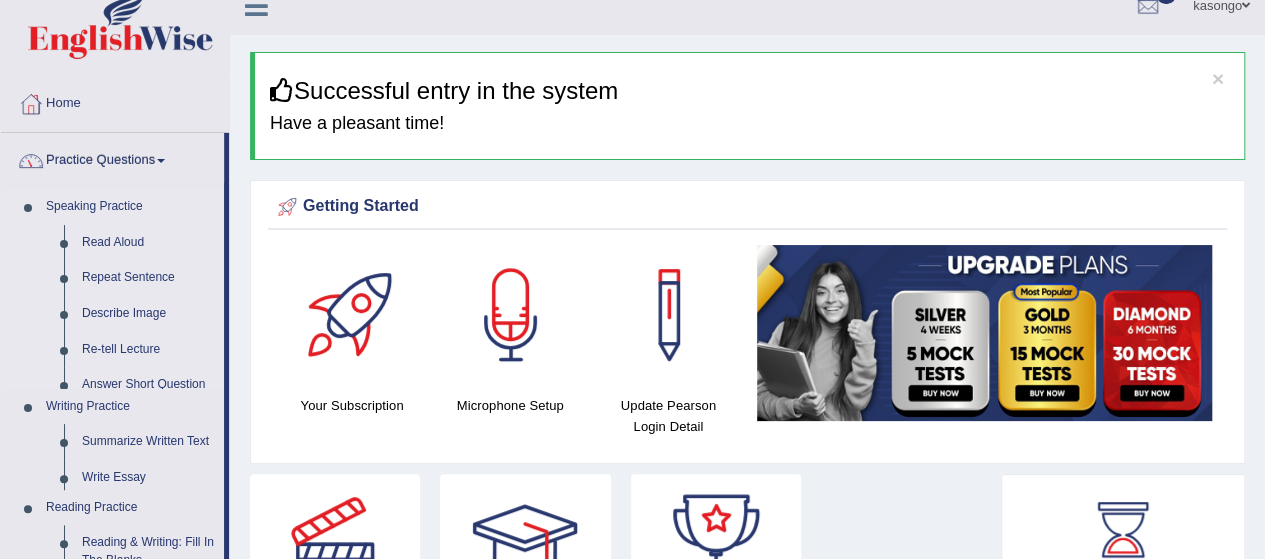 scroll, scrollTop: 0, scrollLeft: 0, axis: both 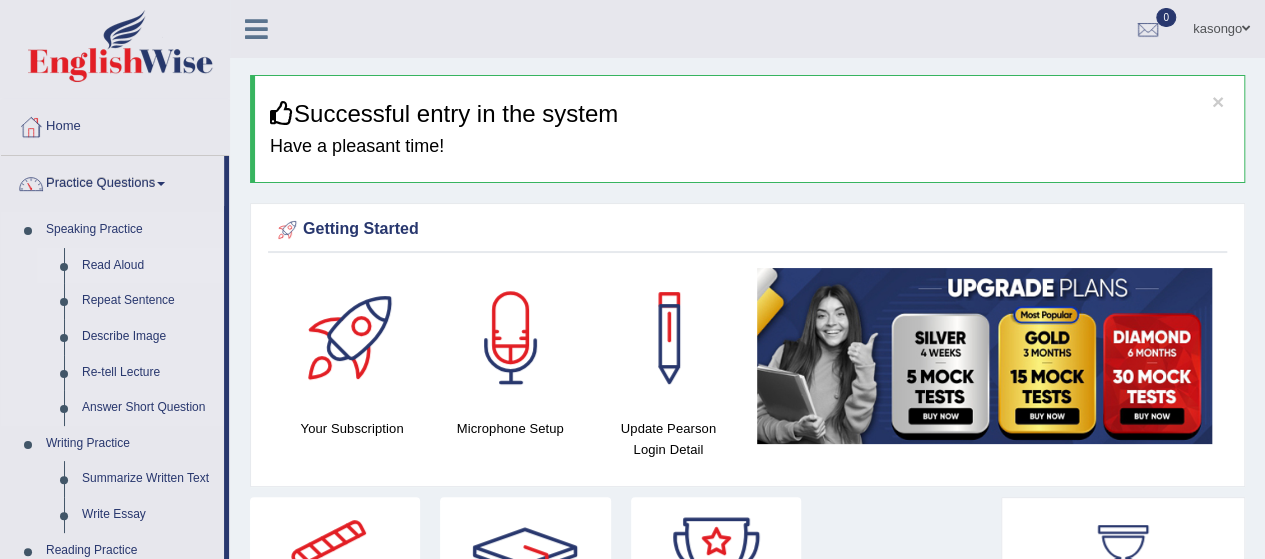 click on "Read Aloud" at bounding box center (148, 266) 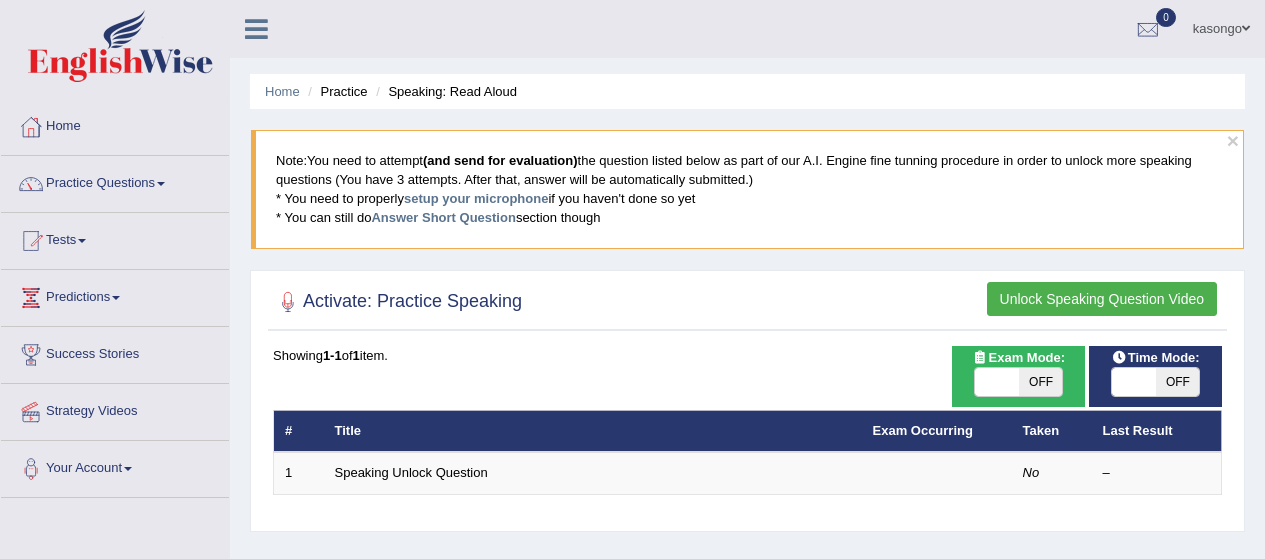 scroll, scrollTop: 0, scrollLeft: 0, axis: both 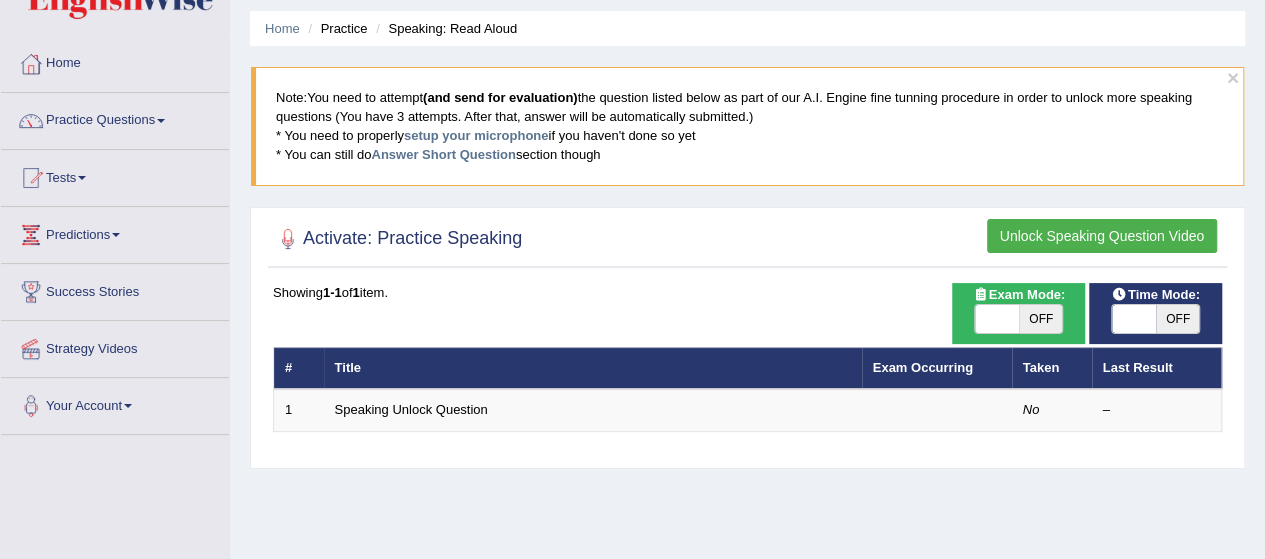 click on "Unlock Speaking Question Video" at bounding box center [1102, 236] 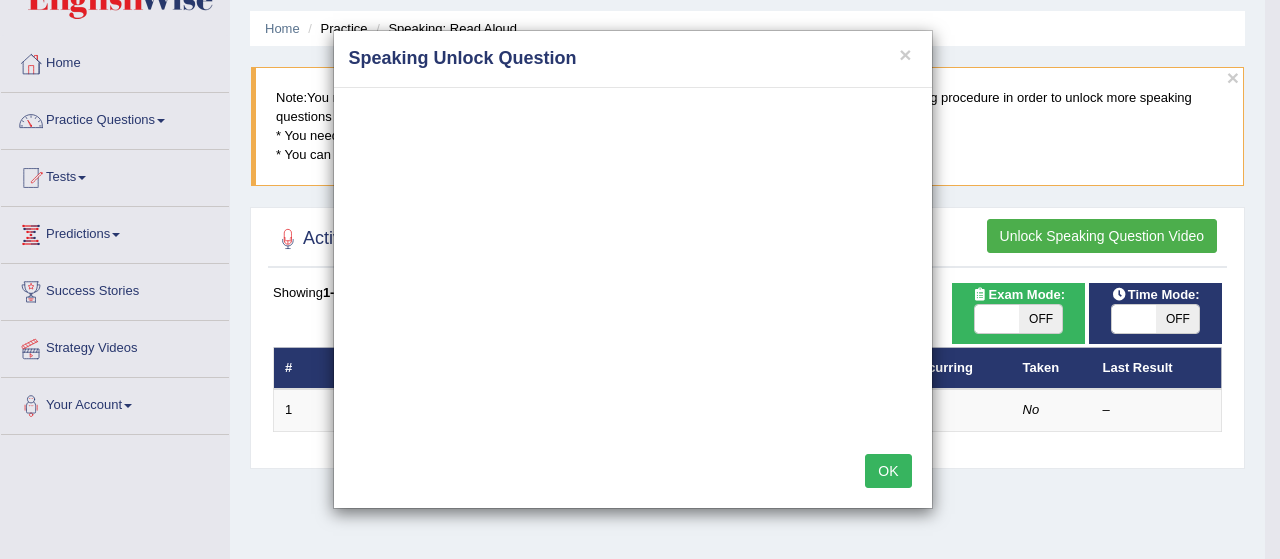 click on "OK" at bounding box center [888, 471] 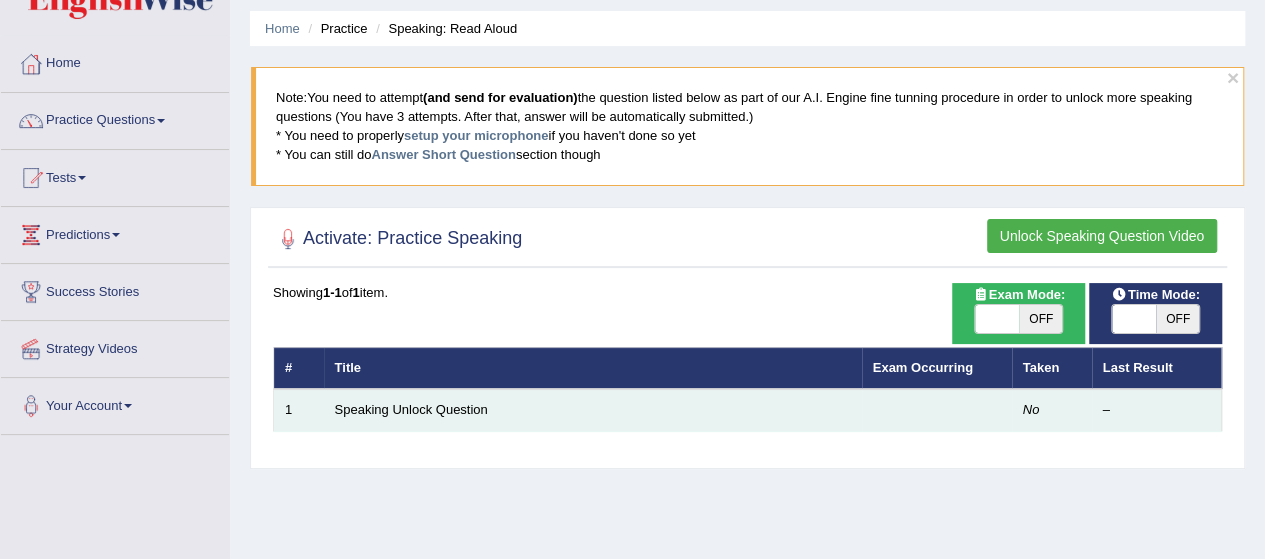 click at bounding box center [937, 410] 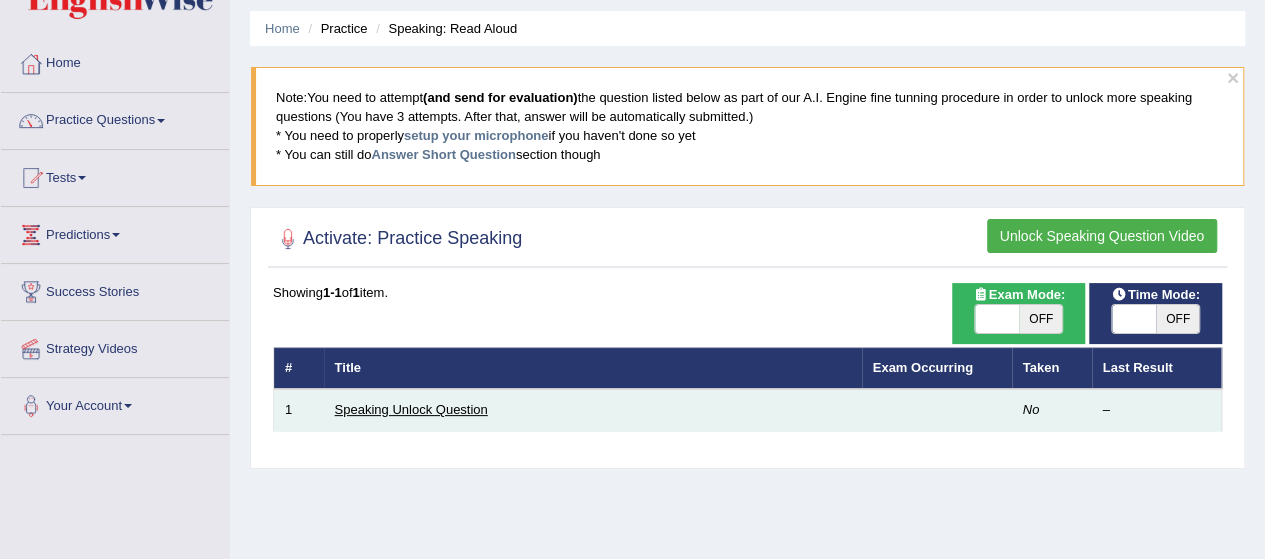 click on "Speaking Unlock Question" at bounding box center (411, 409) 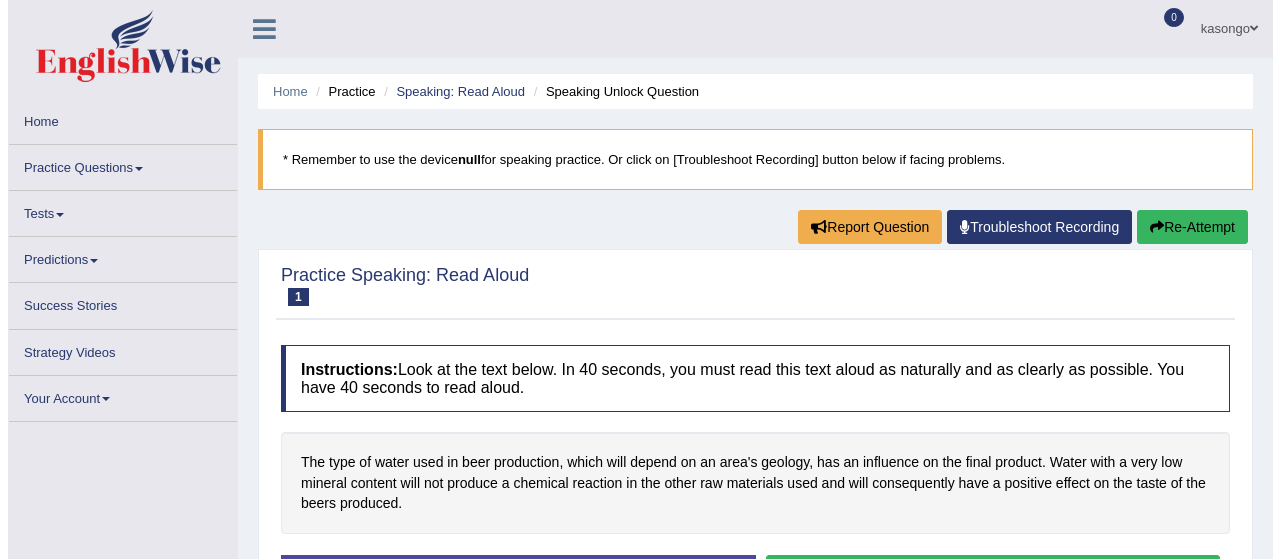 scroll, scrollTop: 0, scrollLeft: 0, axis: both 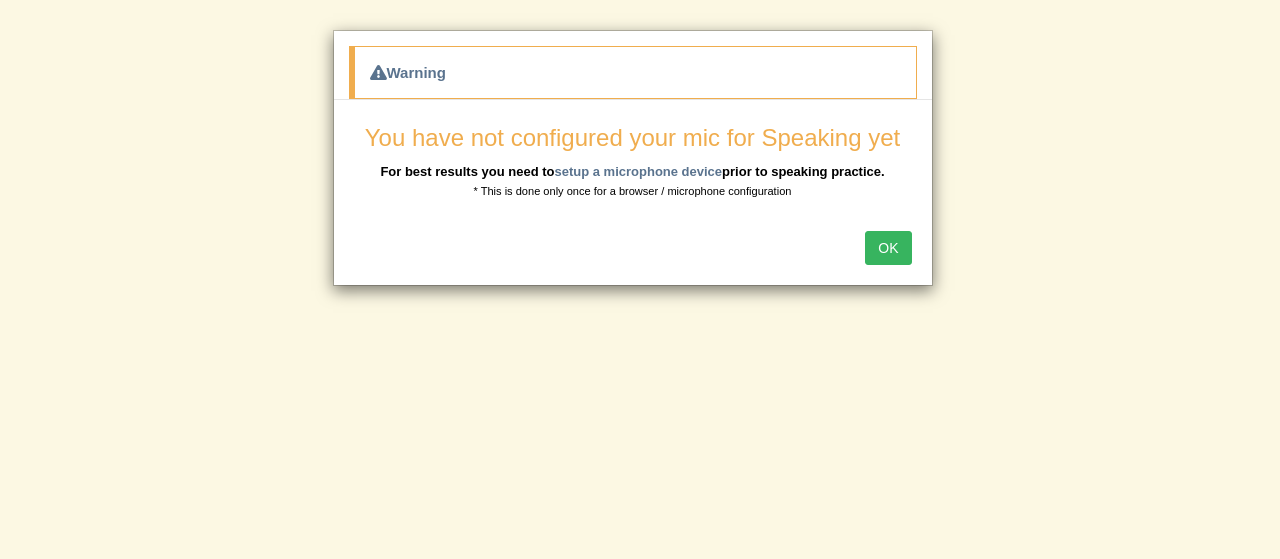click on "OK" at bounding box center (888, 248) 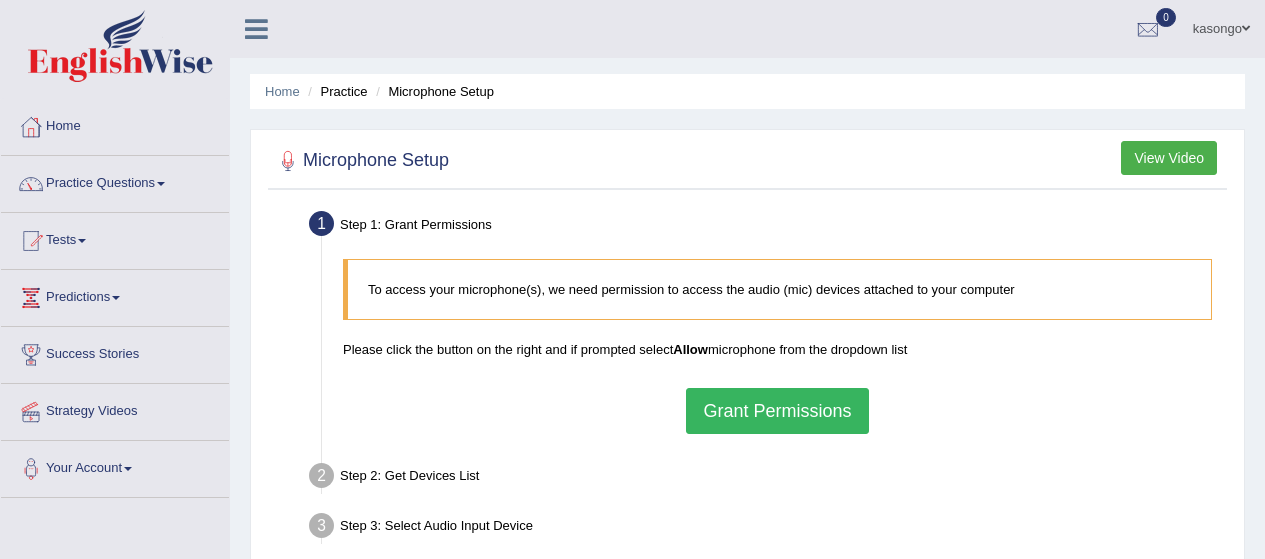scroll, scrollTop: 0, scrollLeft: 0, axis: both 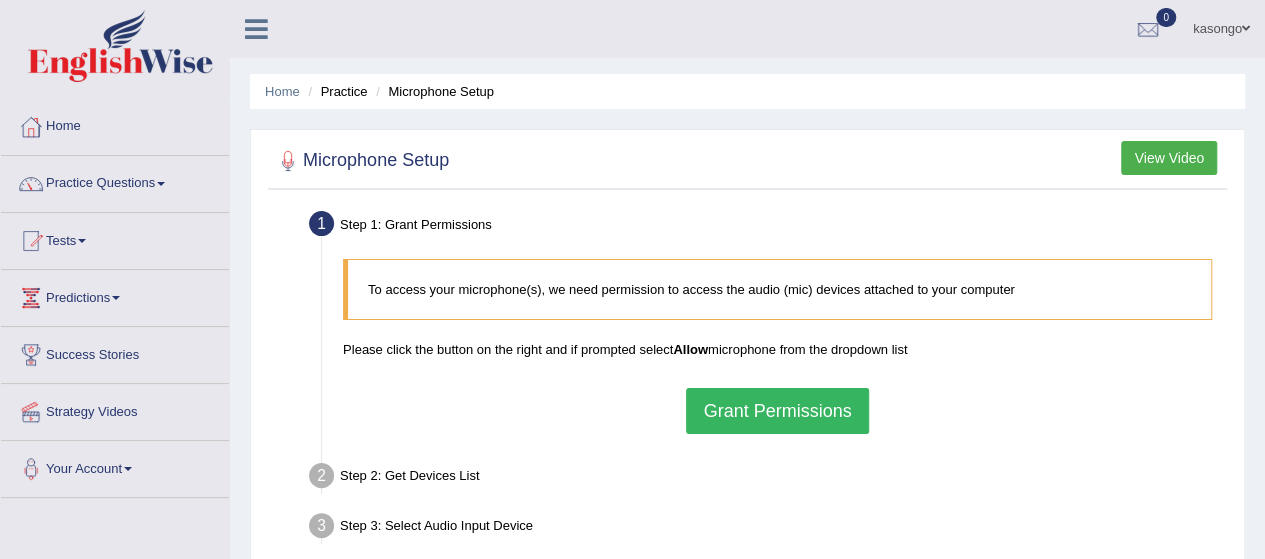click on "Grant Permissions" at bounding box center [777, 411] 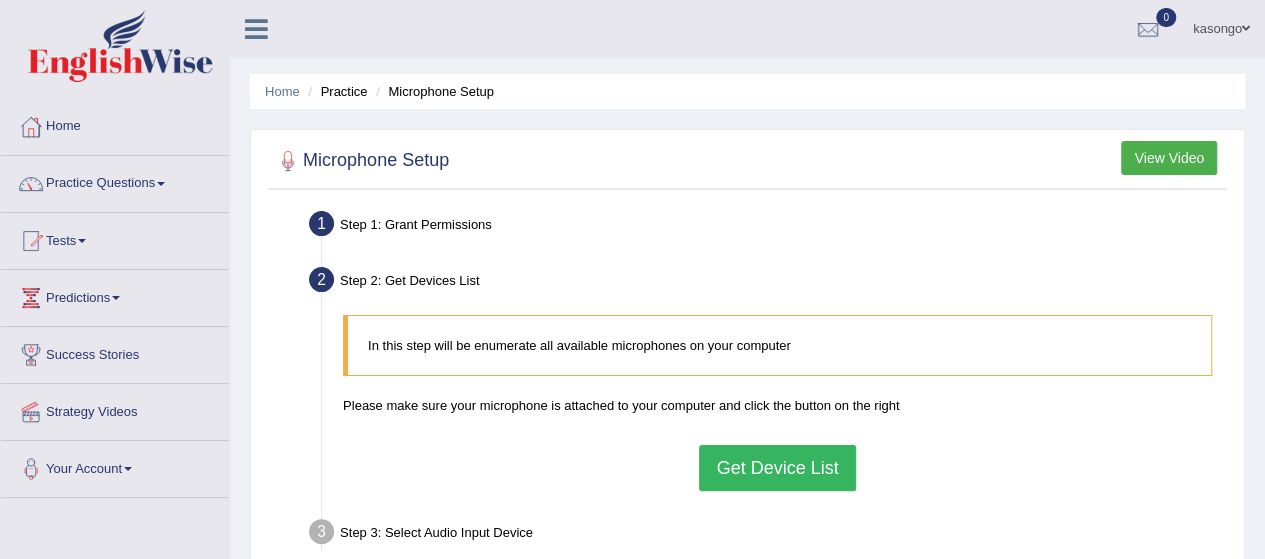 click on "Get Device List" at bounding box center (777, 468) 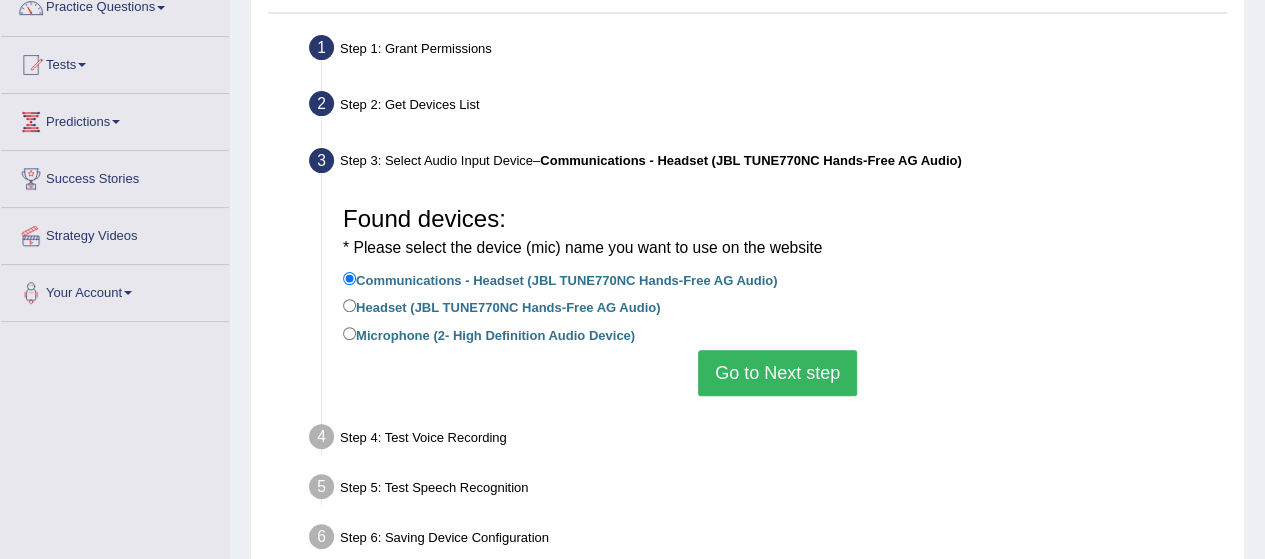 scroll, scrollTop: 184, scrollLeft: 0, axis: vertical 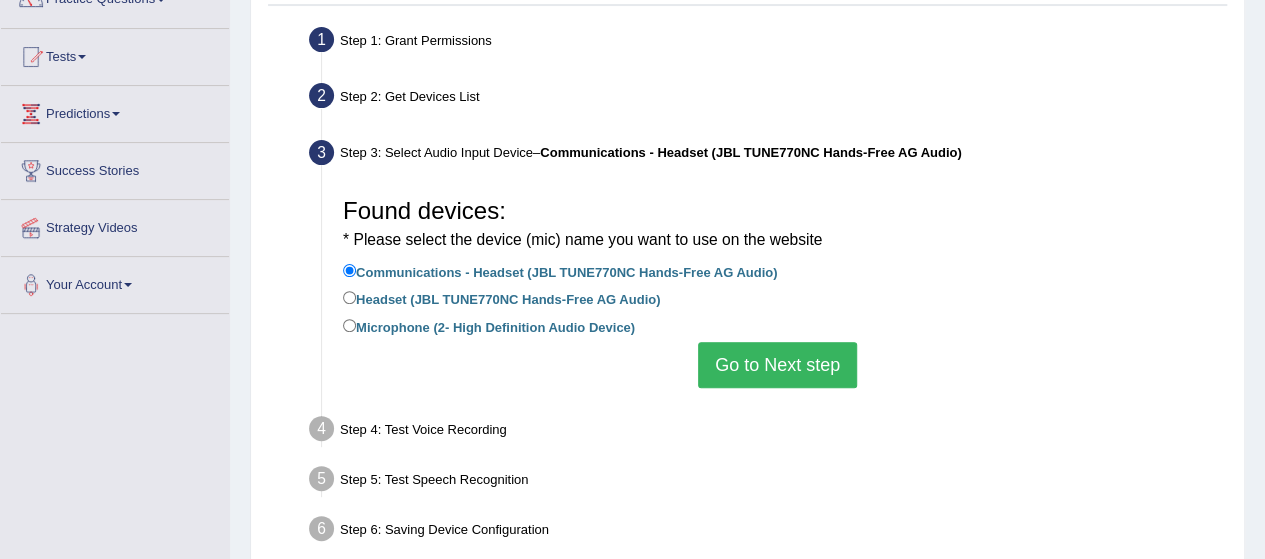 click on "Go to Next step" at bounding box center (777, 365) 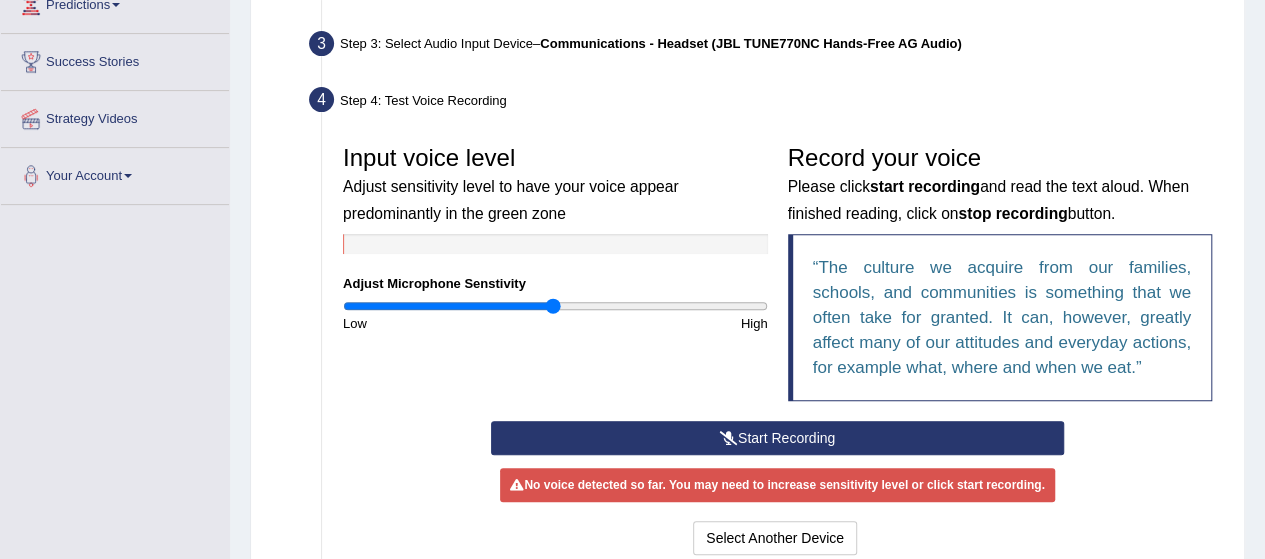 scroll, scrollTop: 298, scrollLeft: 0, axis: vertical 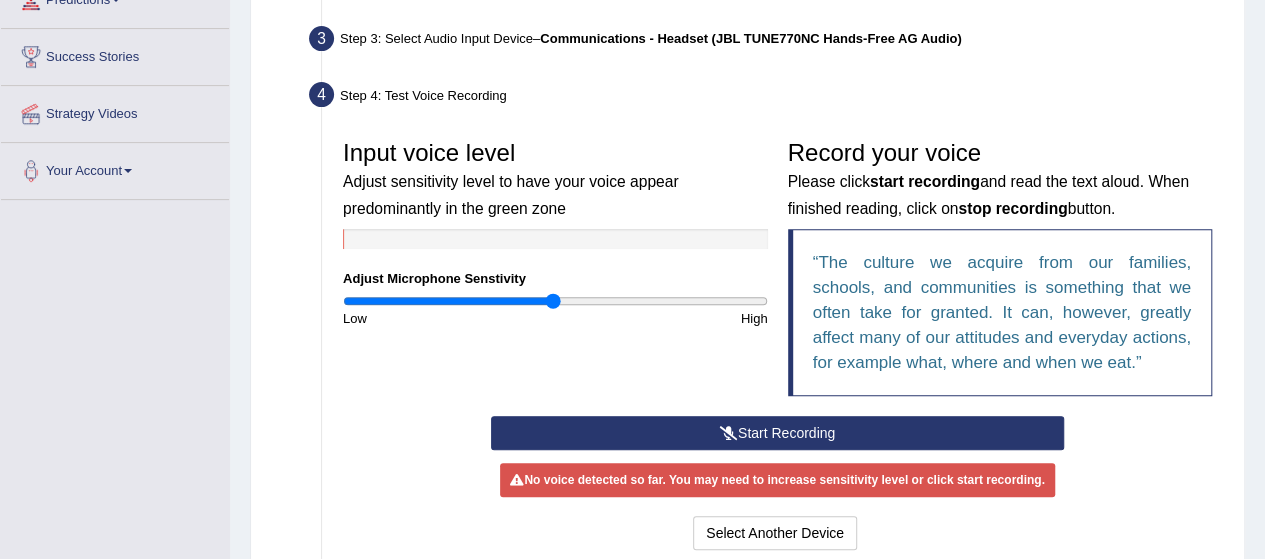 click on "Start Recording" at bounding box center [777, 433] 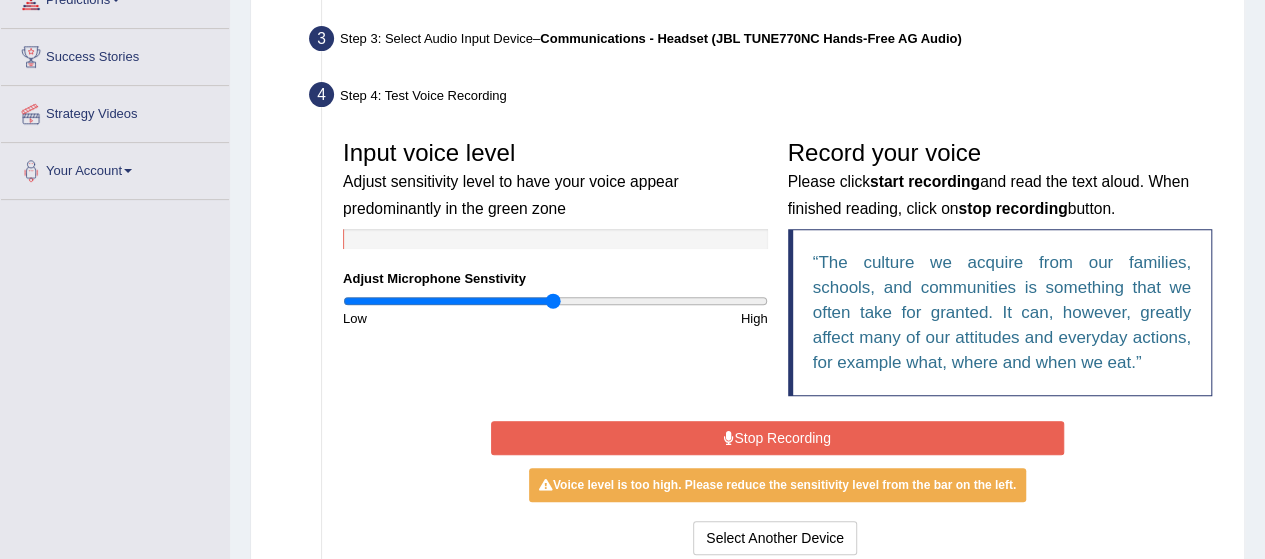 click on "Stop Recording" at bounding box center (777, 438) 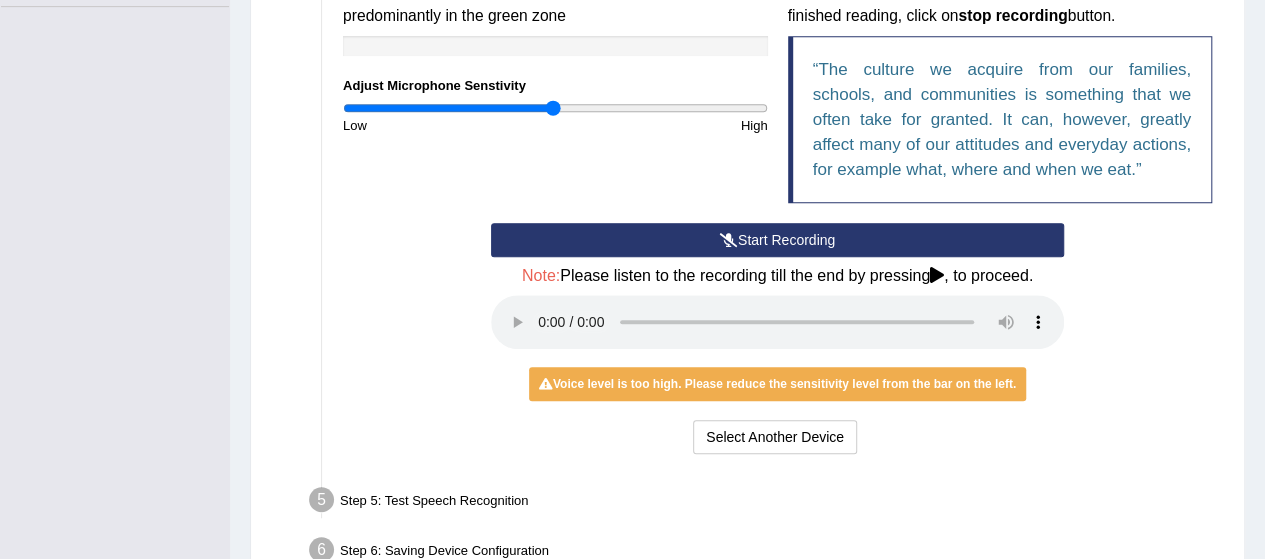 scroll, scrollTop: 496, scrollLeft: 0, axis: vertical 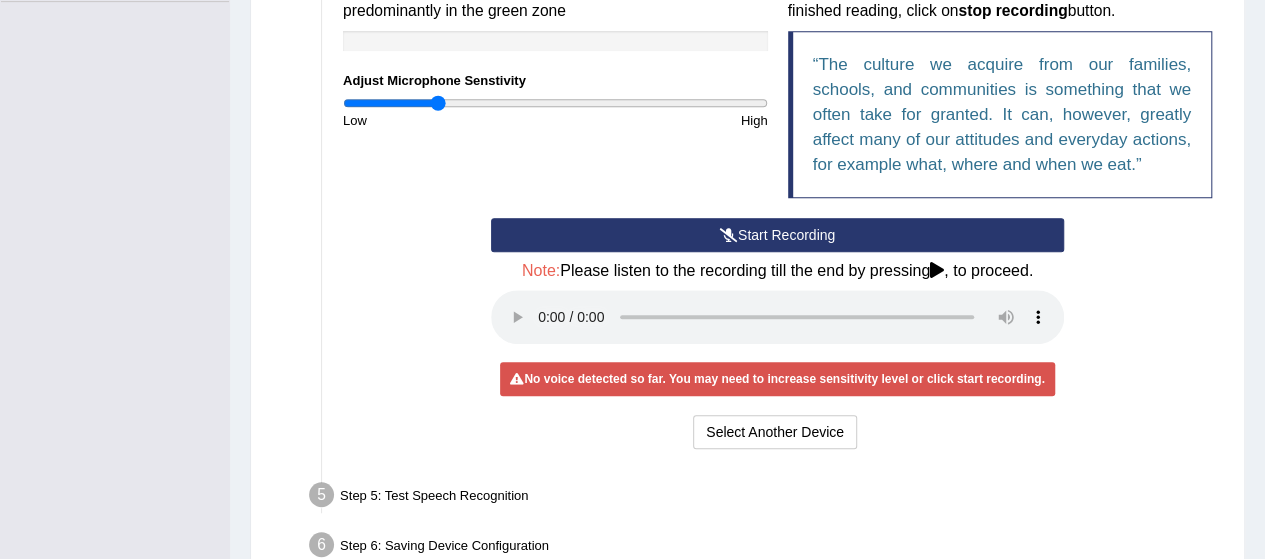 drag, startPoint x: 552, startPoint y: 104, endPoint x: 438, endPoint y: 107, distance: 114.03947 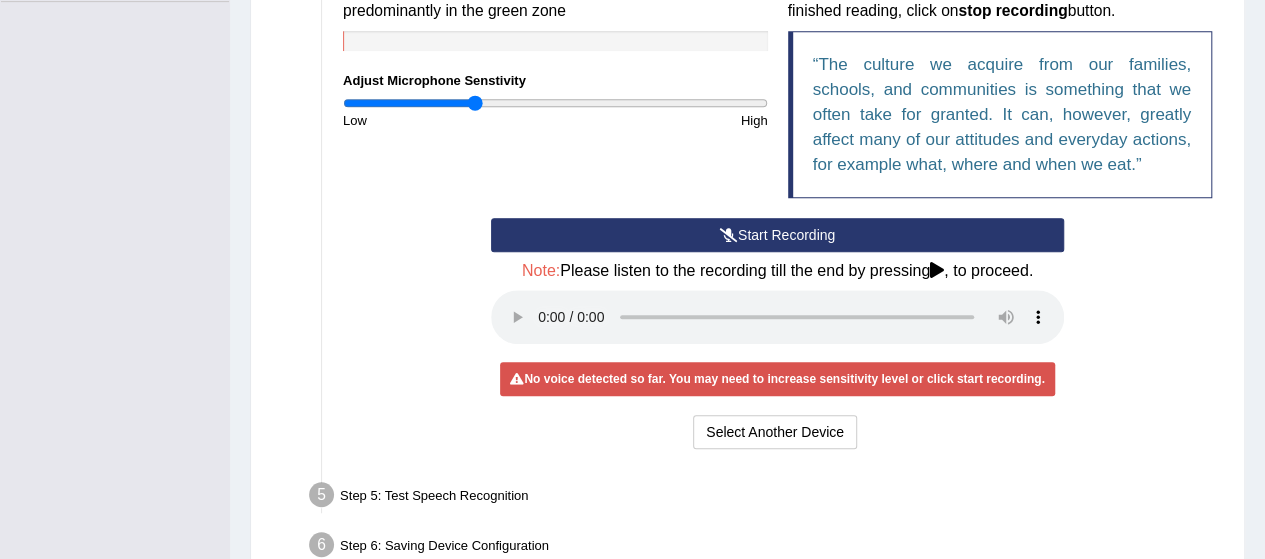 drag, startPoint x: 440, startPoint y: 106, endPoint x: 476, endPoint y: 104, distance: 36.05551 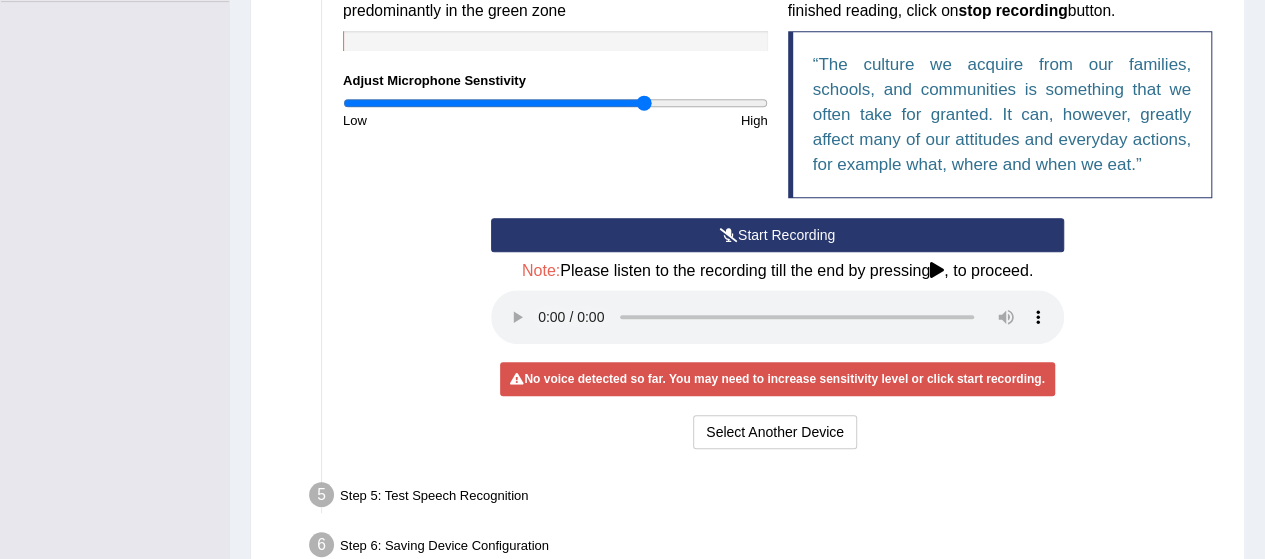 drag, startPoint x: 476, startPoint y: 104, endPoint x: 645, endPoint y: 117, distance: 169.49927 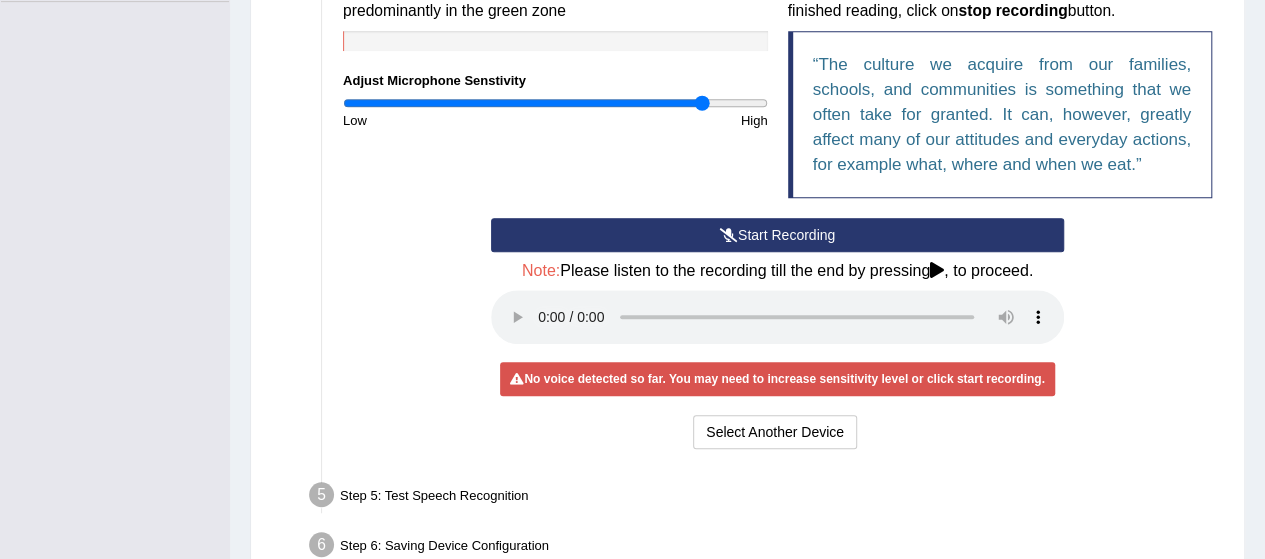 drag, startPoint x: 642, startPoint y: 101, endPoint x: 702, endPoint y: 109, distance: 60.530983 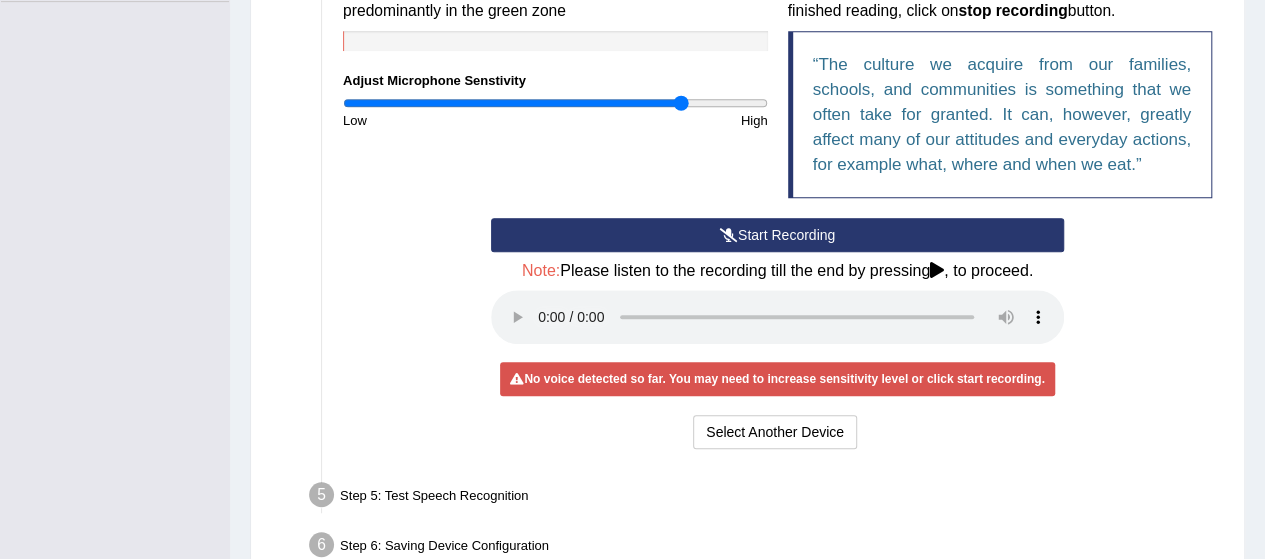 drag, startPoint x: 704, startPoint y: 104, endPoint x: 679, endPoint y: 105, distance: 25.019993 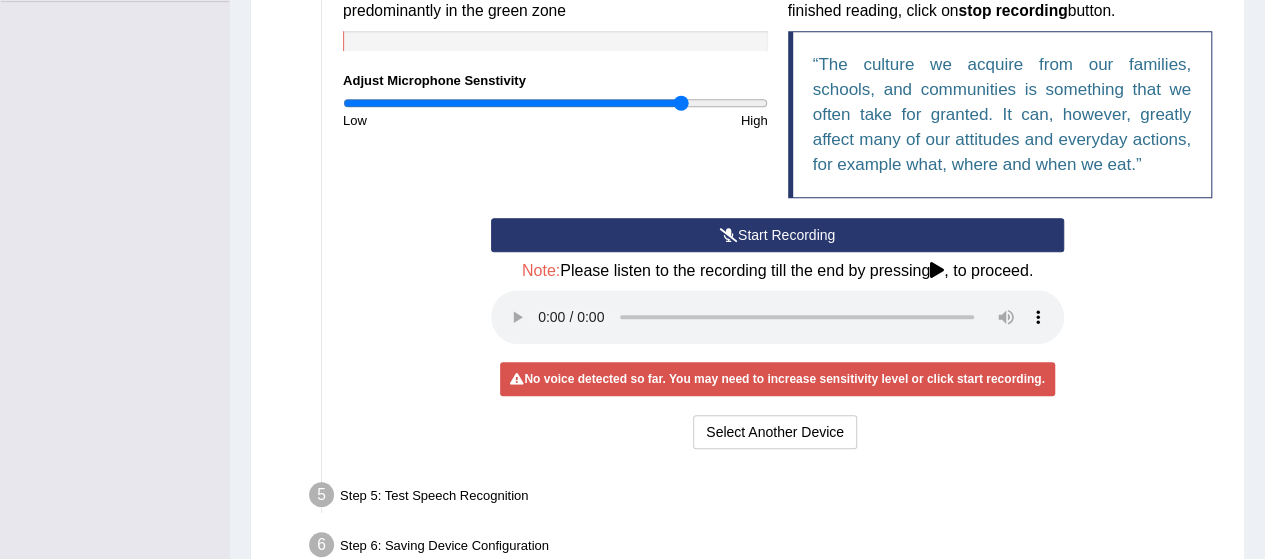 click on "Start Recording" at bounding box center (777, 235) 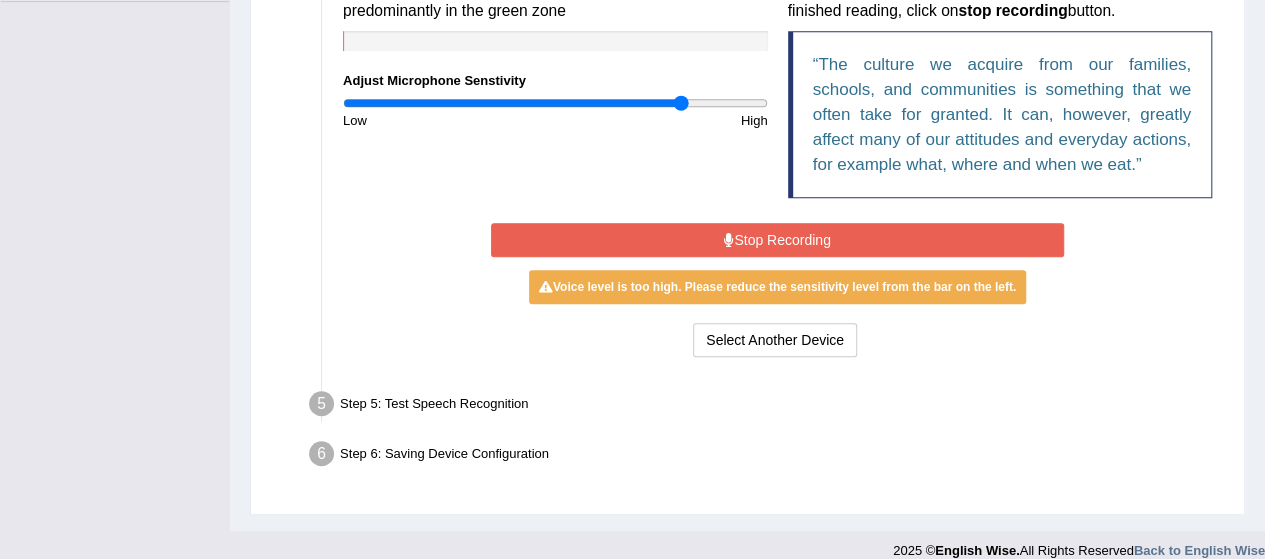 click on "Stop Recording" at bounding box center (777, 240) 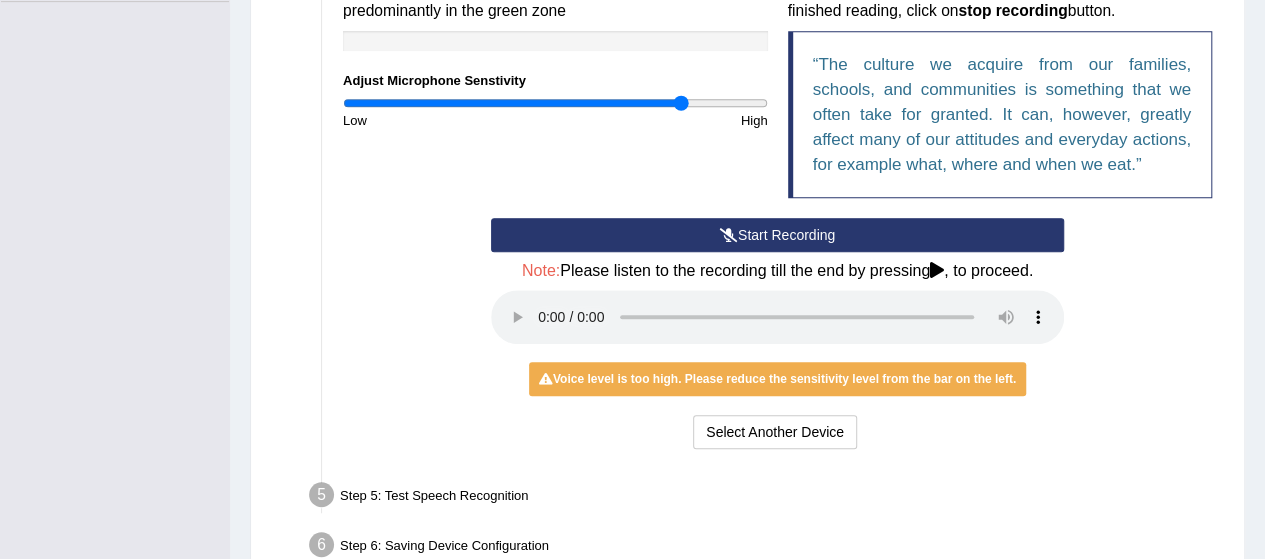 type 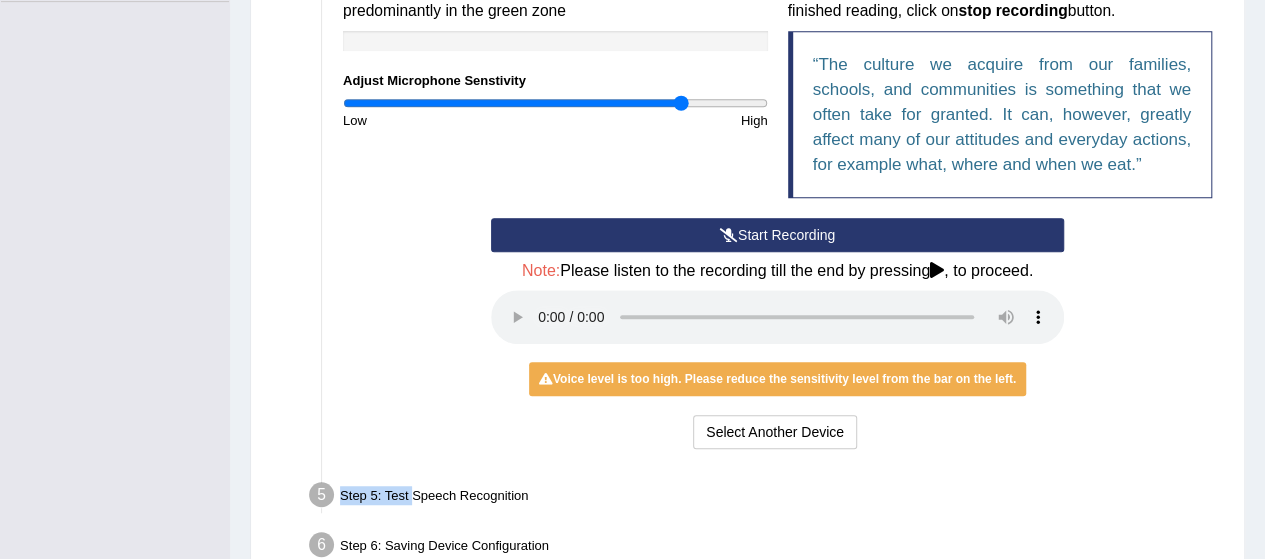 drag, startPoint x: 487, startPoint y: 460, endPoint x: 500, endPoint y: 459, distance: 13.038404 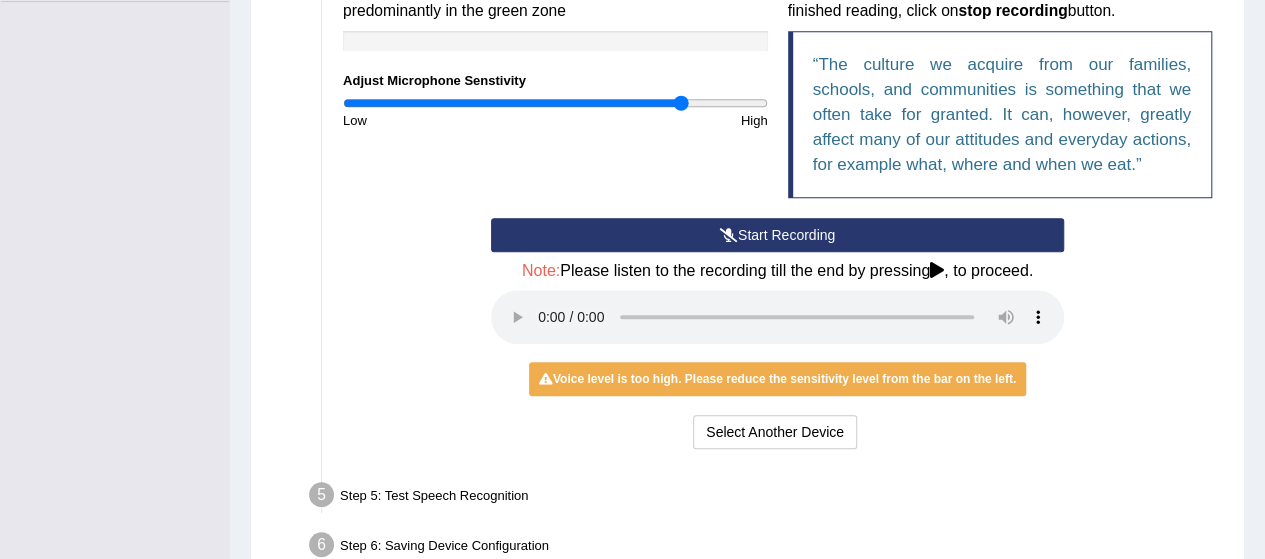 click at bounding box center [937, 270] 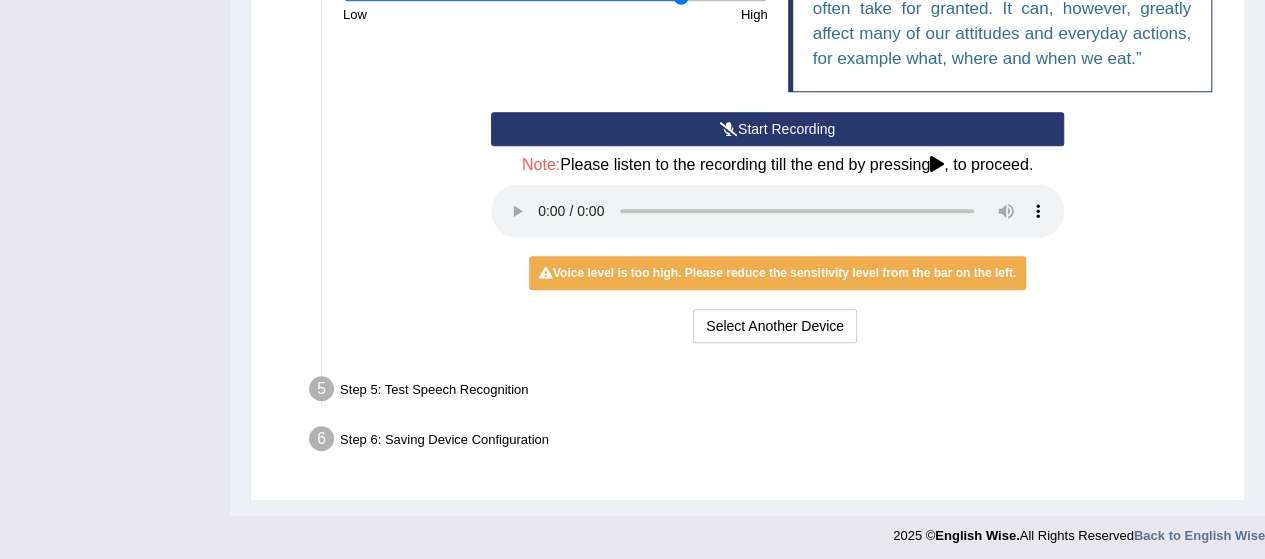 scroll, scrollTop: 606, scrollLeft: 0, axis: vertical 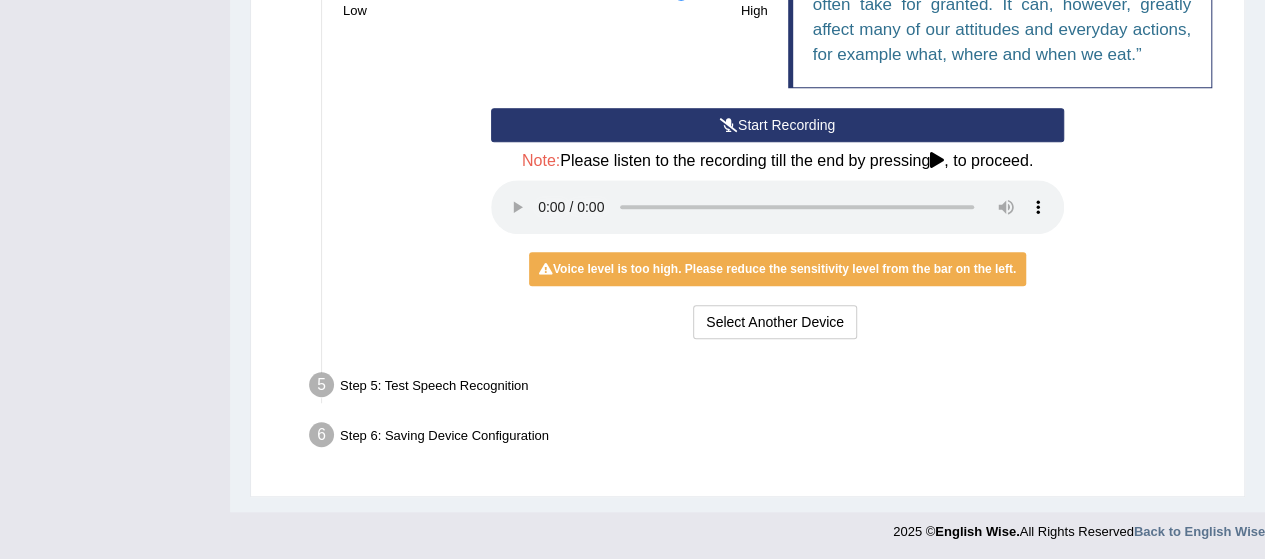 click on "Voice level is too high. Please reduce the sensitivity level from the bar on the left." at bounding box center [777, 269] 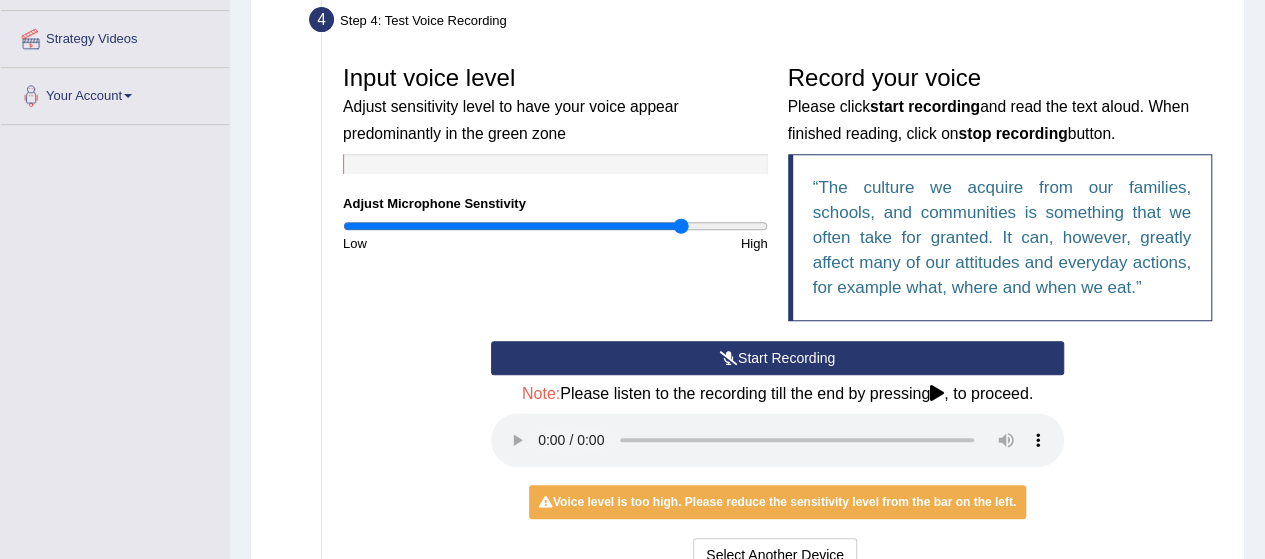 scroll, scrollTop: 287, scrollLeft: 0, axis: vertical 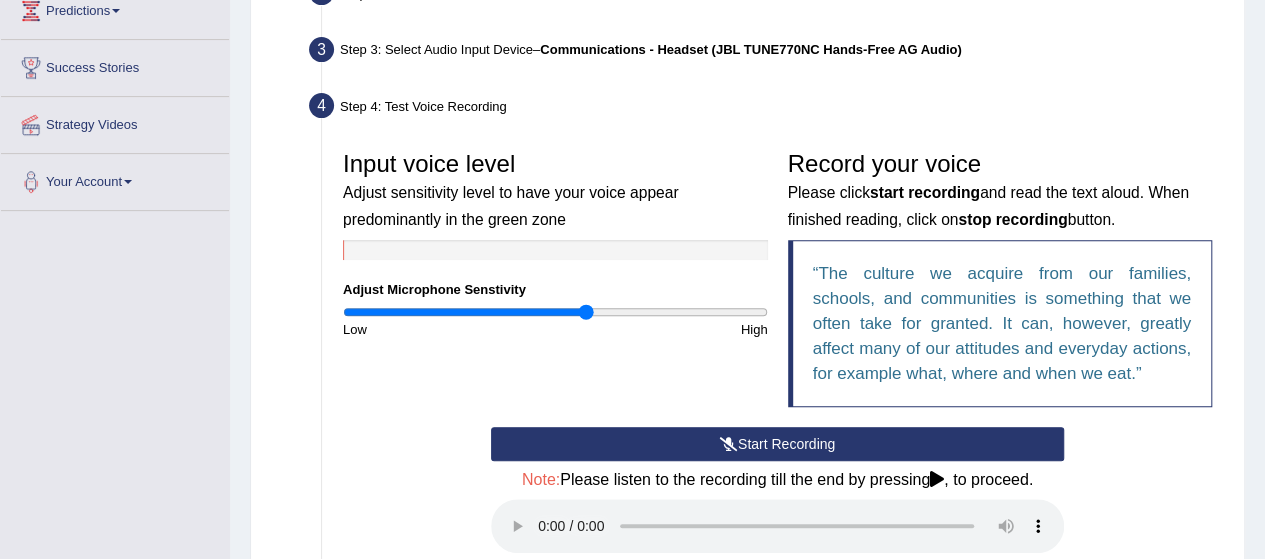 click at bounding box center [555, 312] 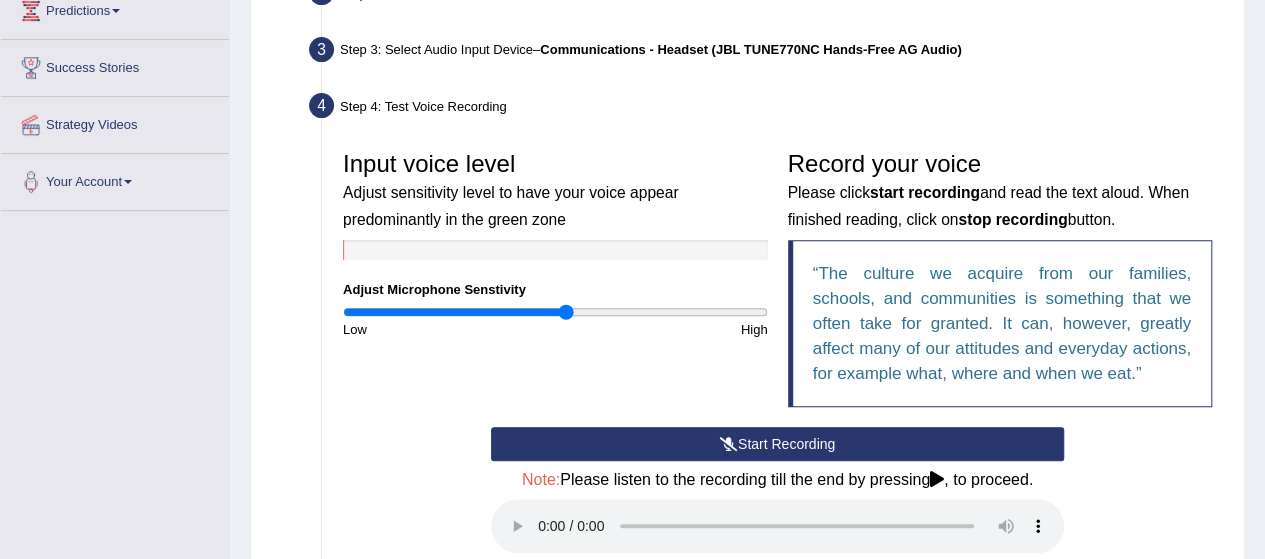click at bounding box center [555, 312] 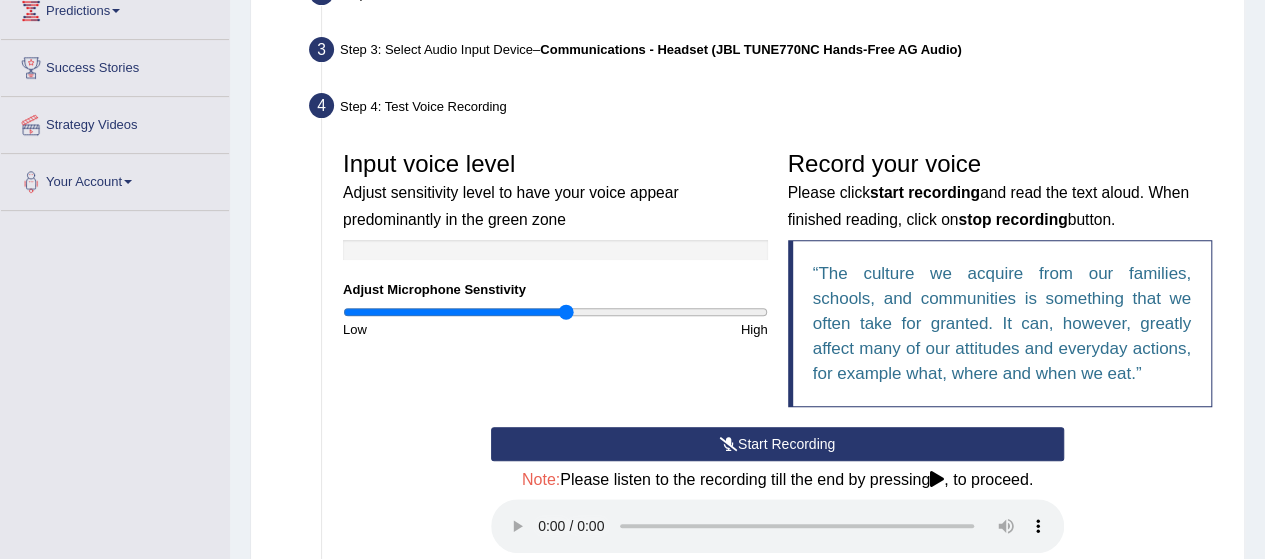 click on "Start Recording" at bounding box center (777, 444) 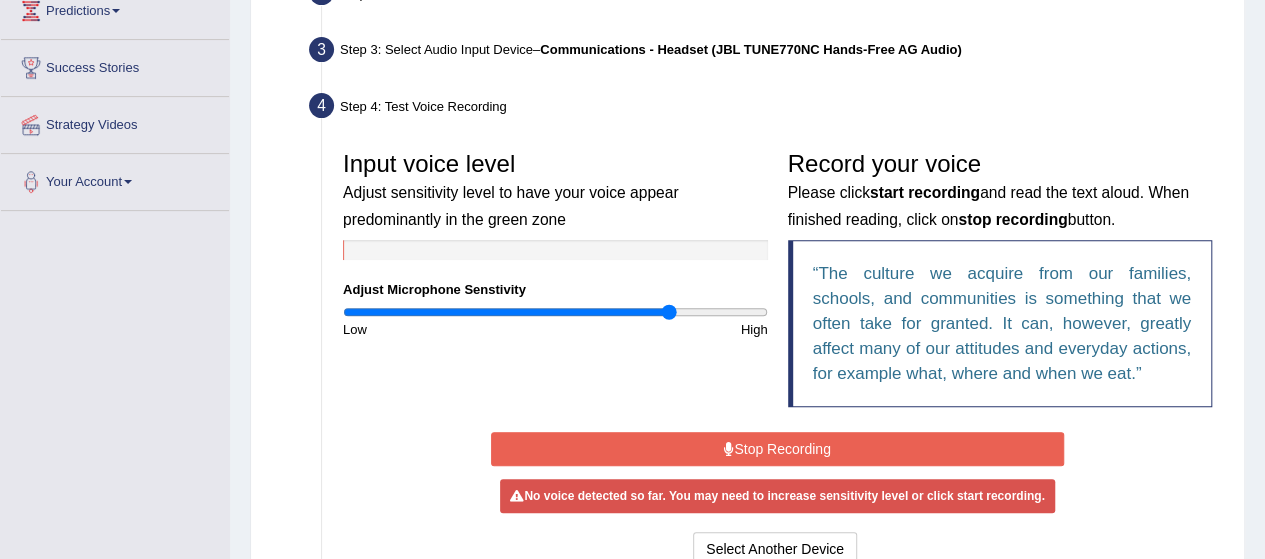 drag, startPoint x: 568, startPoint y: 309, endPoint x: 668, endPoint y: 324, distance: 101.118744 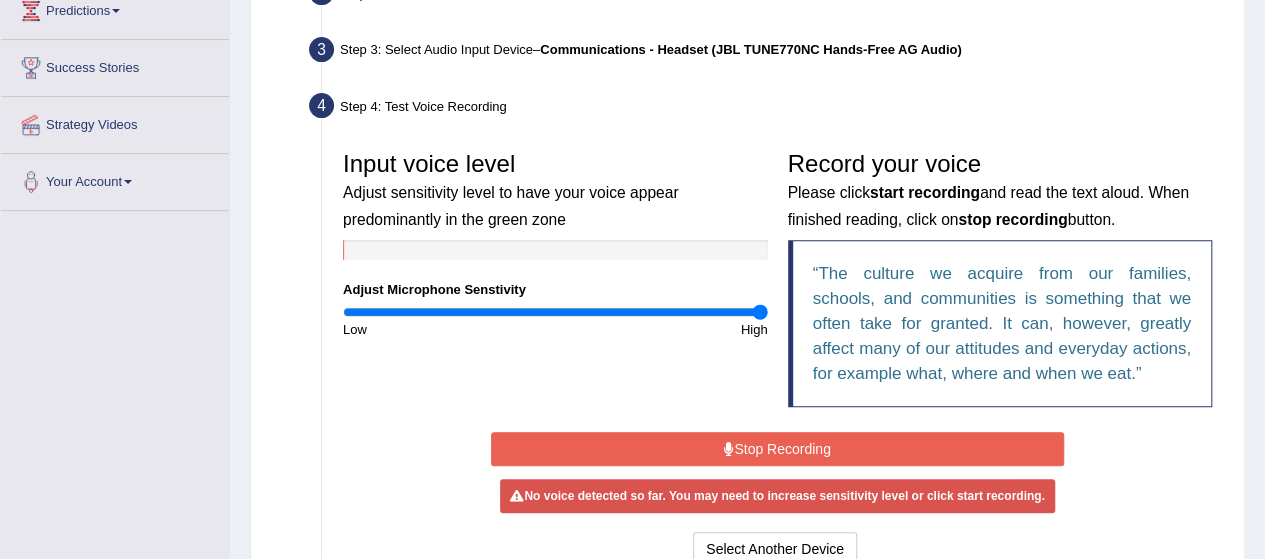drag, startPoint x: 670, startPoint y: 312, endPoint x: 765, endPoint y: 325, distance: 95.885345 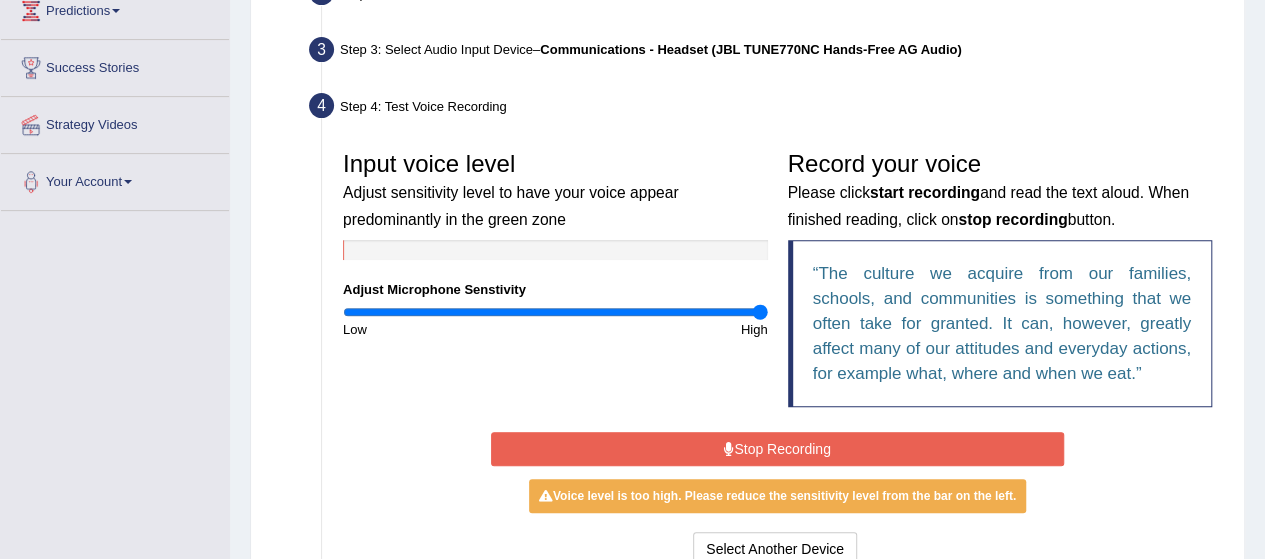 click on "Stop Recording" at bounding box center (777, 449) 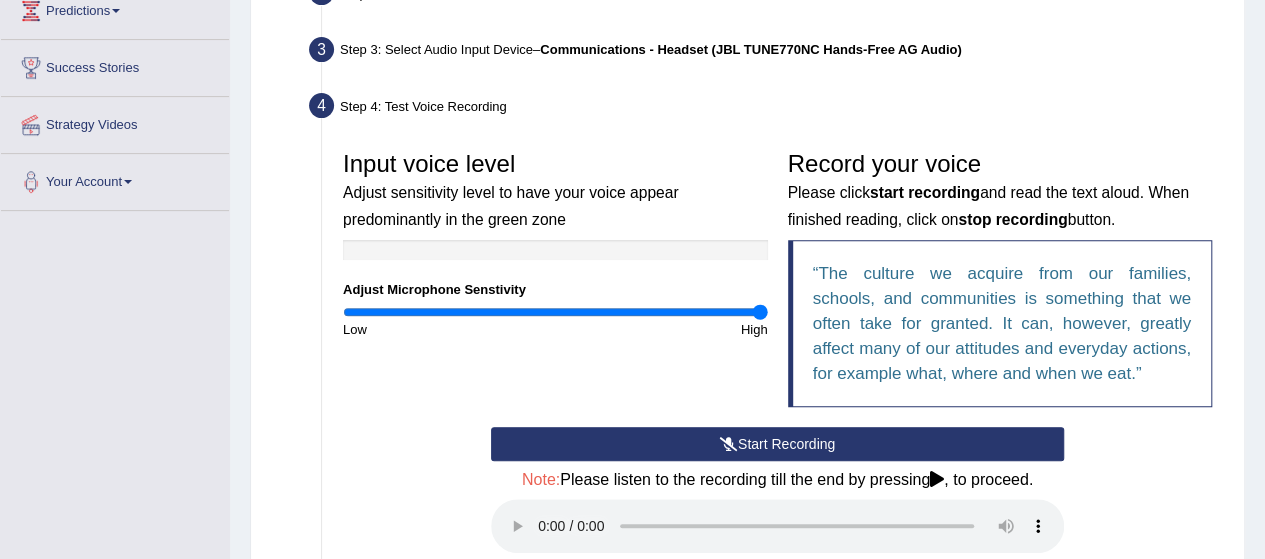 click on "Start Recording" at bounding box center [777, 444] 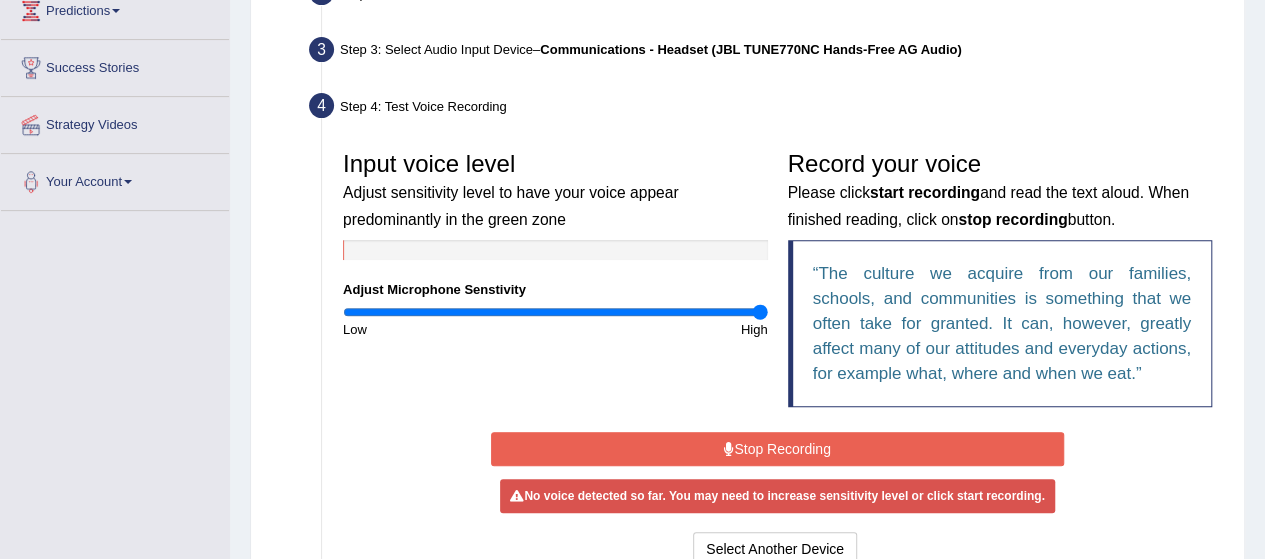 click on "Stop Recording" at bounding box center [777, 449] 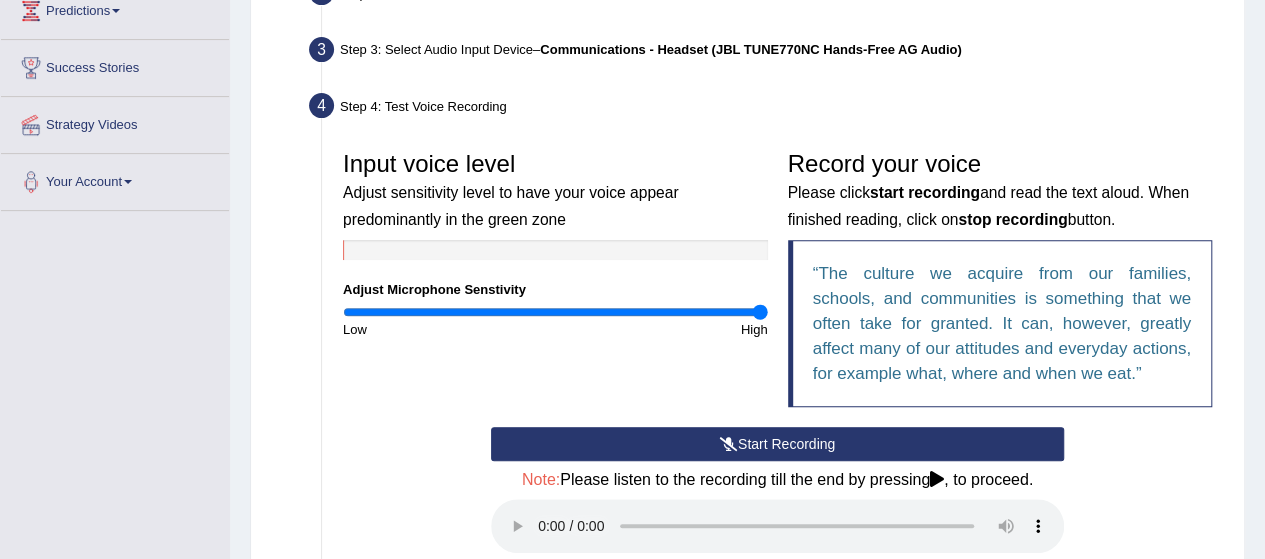 click on "Start Recording" at bounding box center (777, 444) 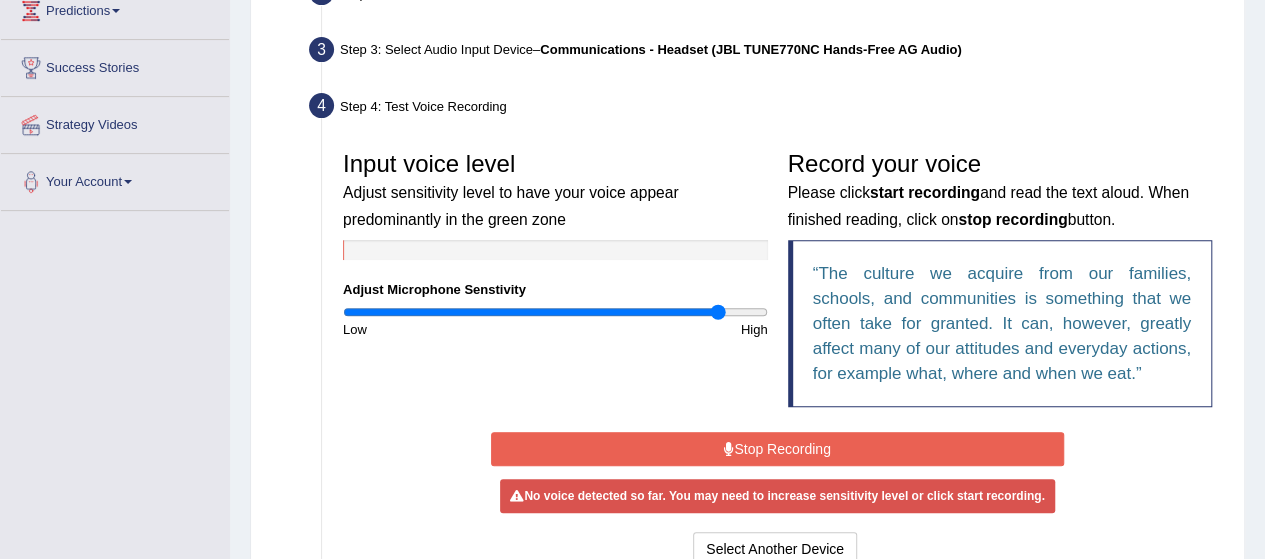 drag, startPoint x: 761, startPoint y: 309, endPoint x: 717, endPoint y: 314, distance: 44.28318 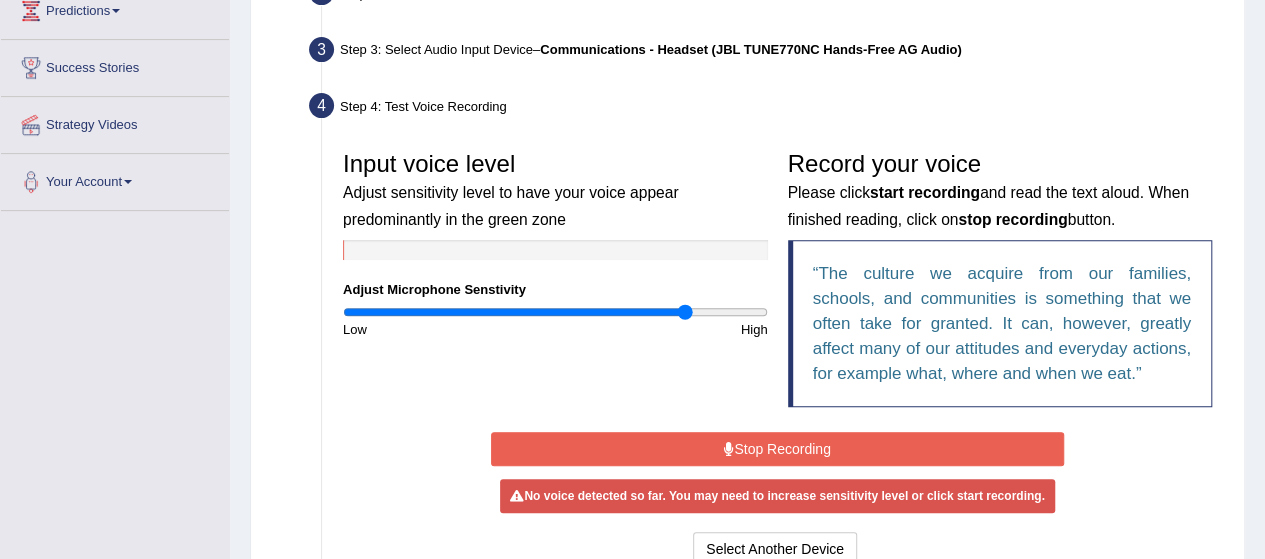drag, startPoint x: 717, startPoint y: 314, endPoint x: 684, endPoint y: 319, distance: 33.37664 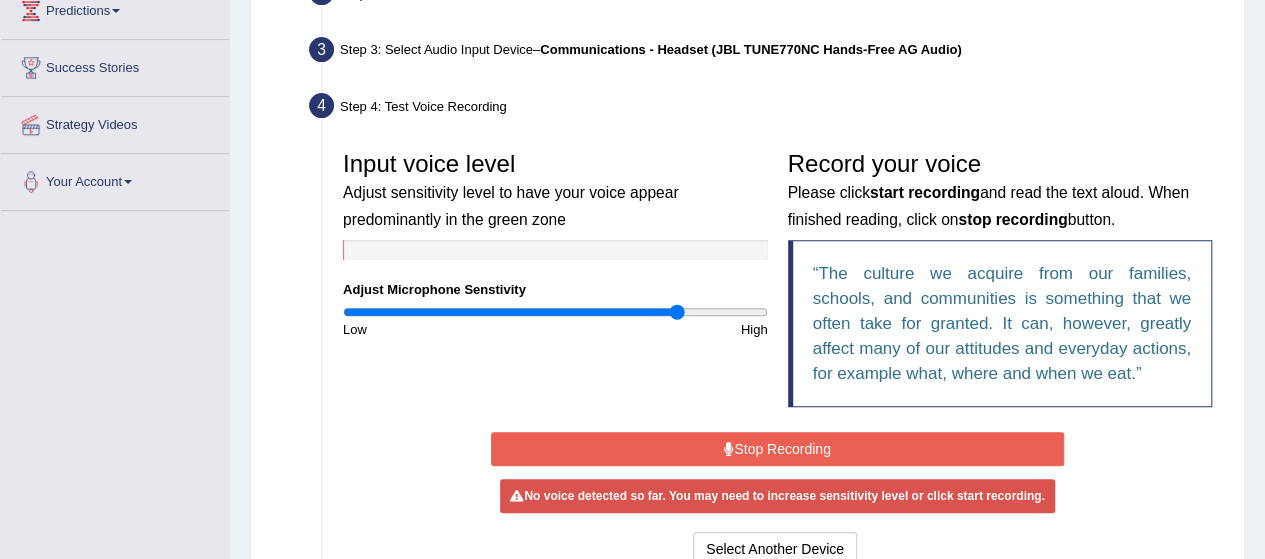 type on "1.6" 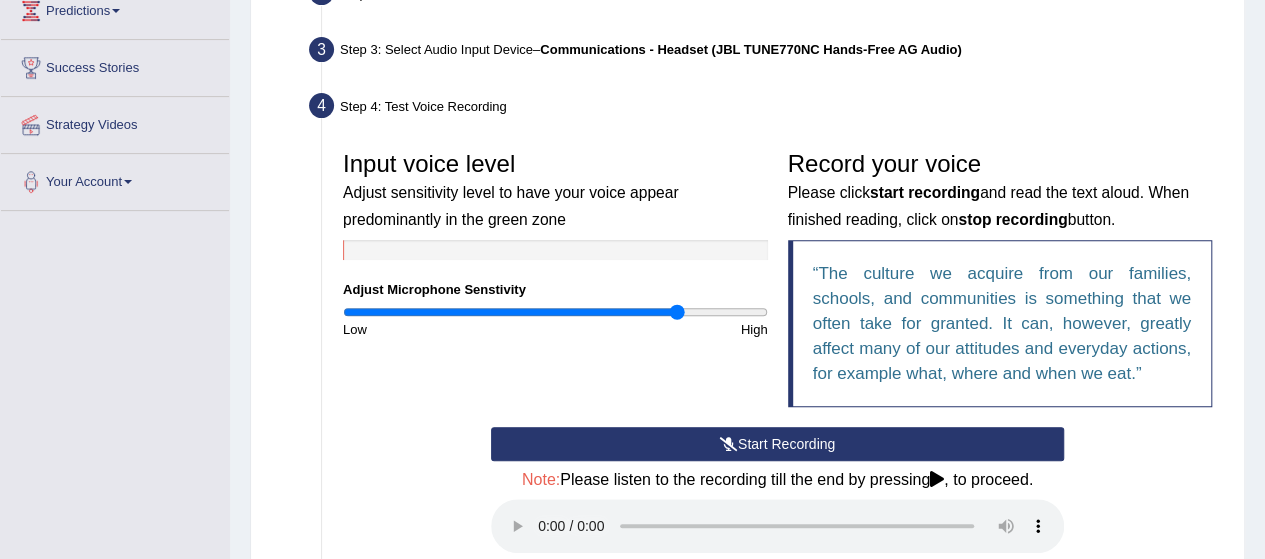 click on "Start Recording" at bounding box center [777, 444] 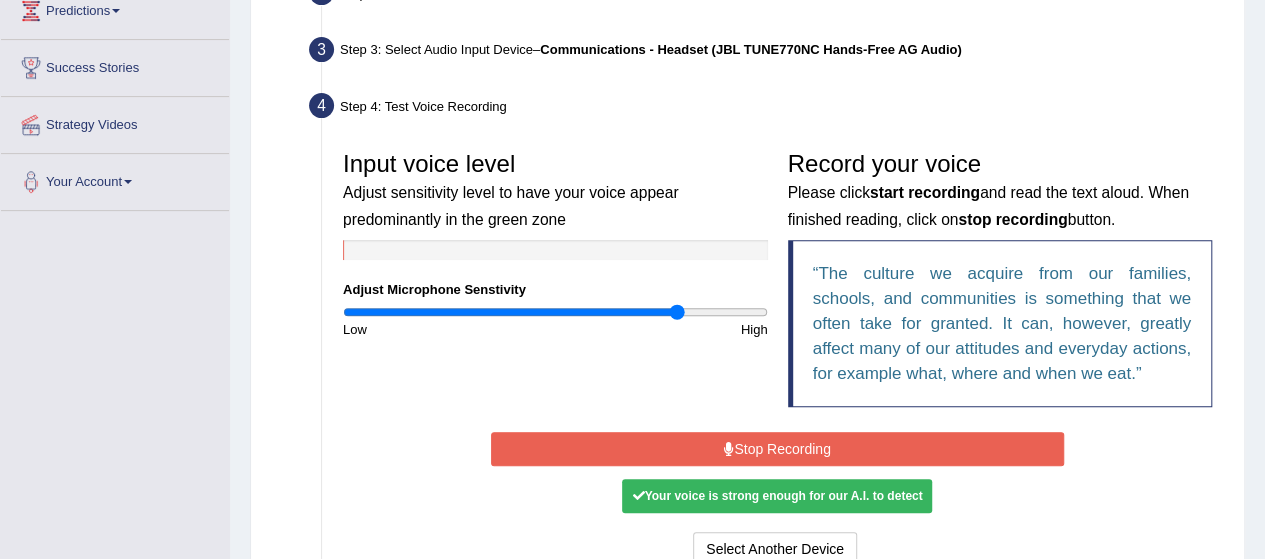 click on "Stop Recording" at bounding box center (777, 449) 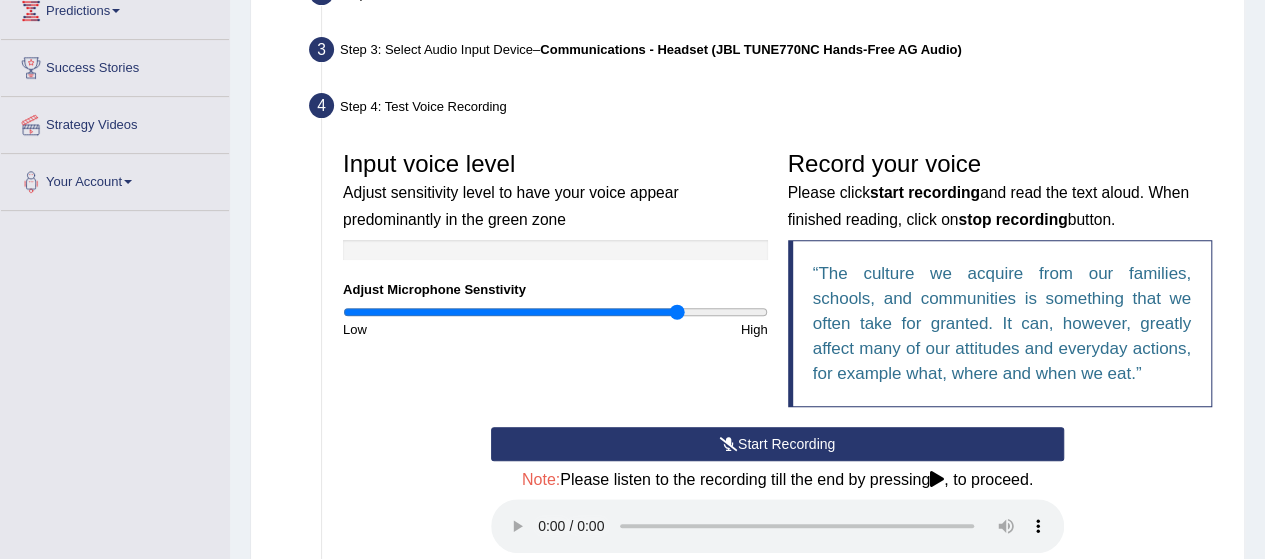 click on "Start Recording    Stop Recording   Note:  Please listen to the recording till the end by pressing  , to proceed.       No voice detected so far. You may need to increase sensitivity level or click start recording.     Voice level is too low yet. Please increase the sensitivity level from the bar on the left.     Your voice is strong enough for our A.I. to detect    Voice level is too high. Please reduce the sensitivity level from the bar on the left.     Select Another Device   Voice is ok. Go to Next step" at bounding box center [777, 545] 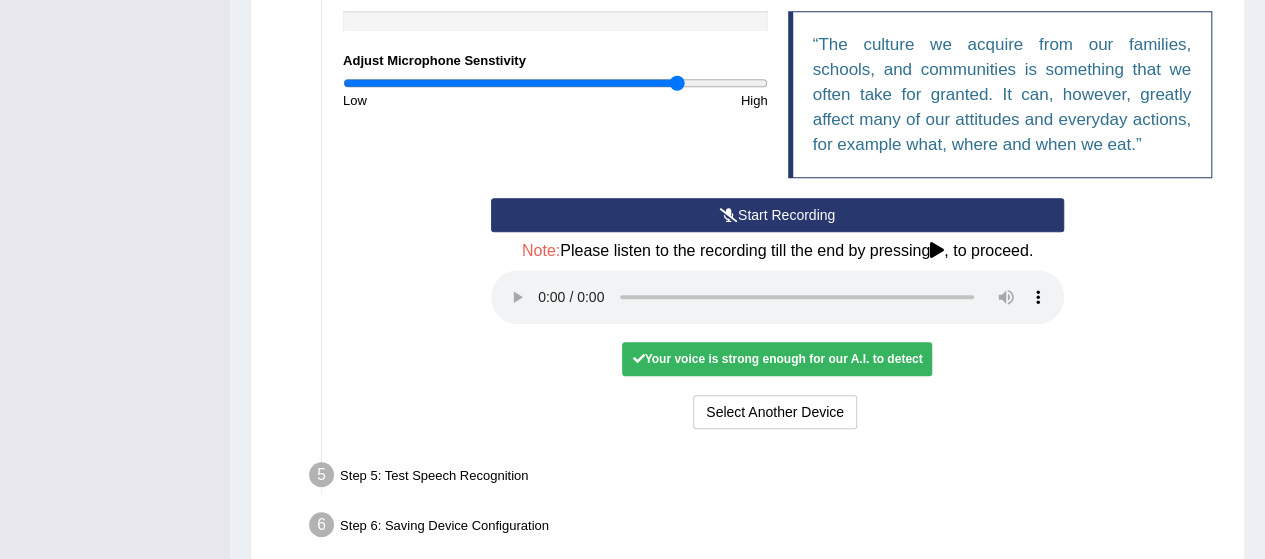 scroll, scrollTop: 520, scrollLeft: 0, axis: vertical 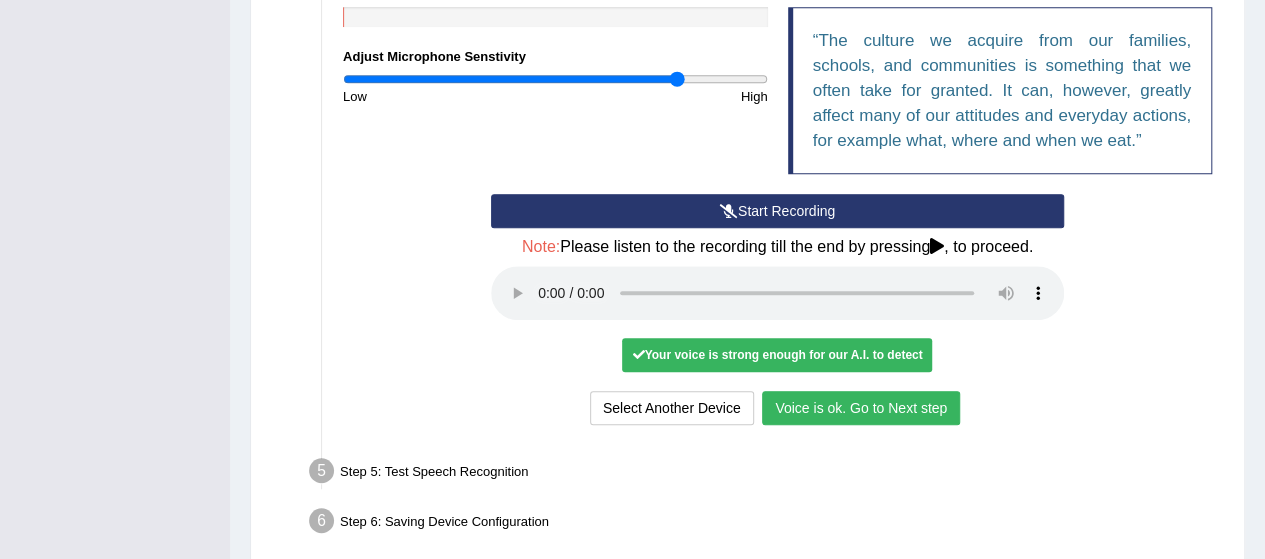 click on "Voice is ok. Go to Next step" at bounding box center [861, 408] 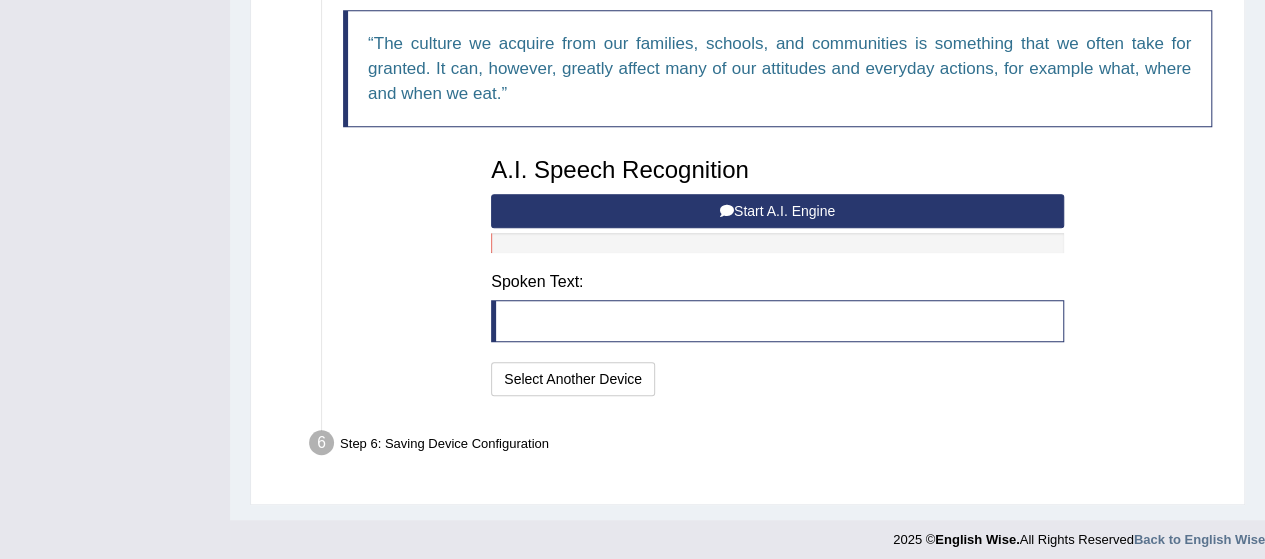 click on "Start A.I. Engine" at bounding box center [777, 211] 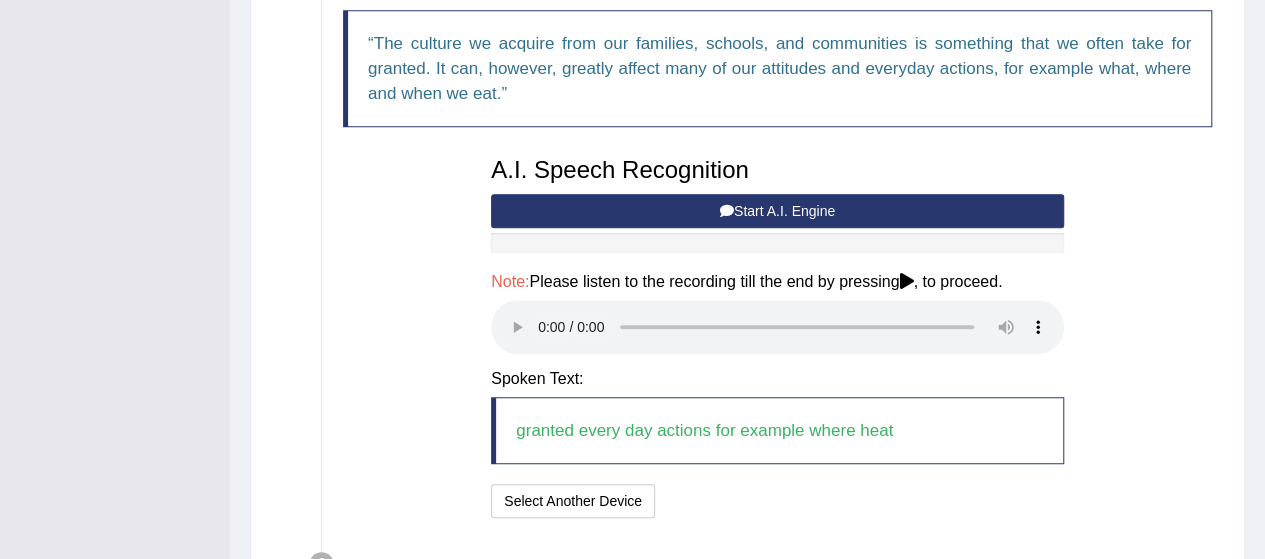 click on "Start A.I. Engine" at bounding box center [777, 211] 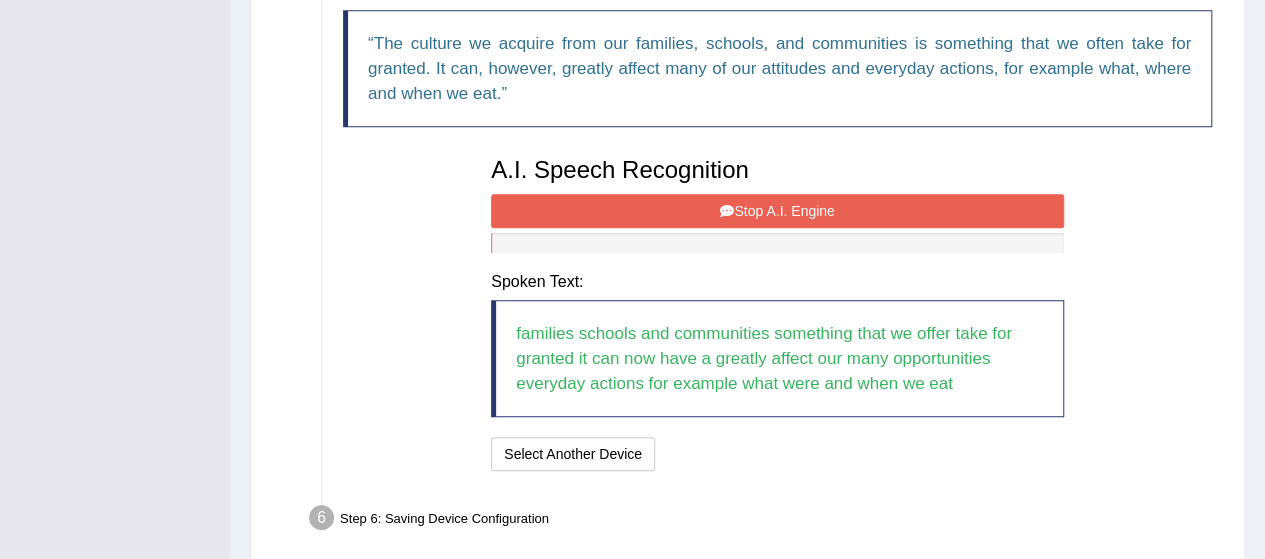 click on "Stop A.I. Engine" at bounding box center (777, 211) 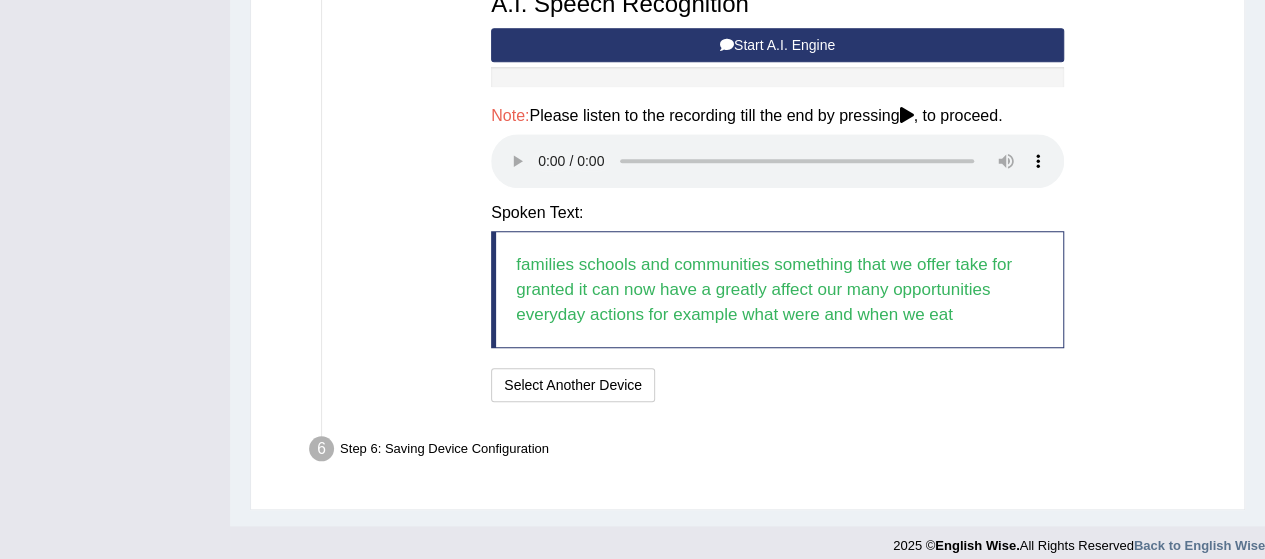 scroll, scrollTop: 698, scrollLeft: 0, axis: vertical 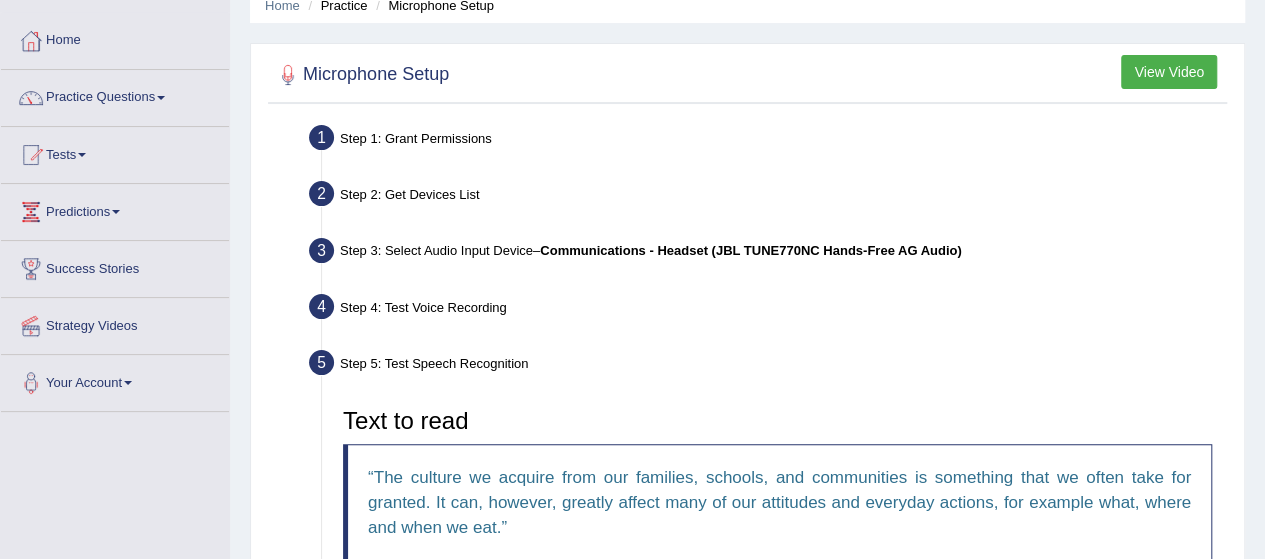 click on "Practice Questions" at bounding box center [115, 95] 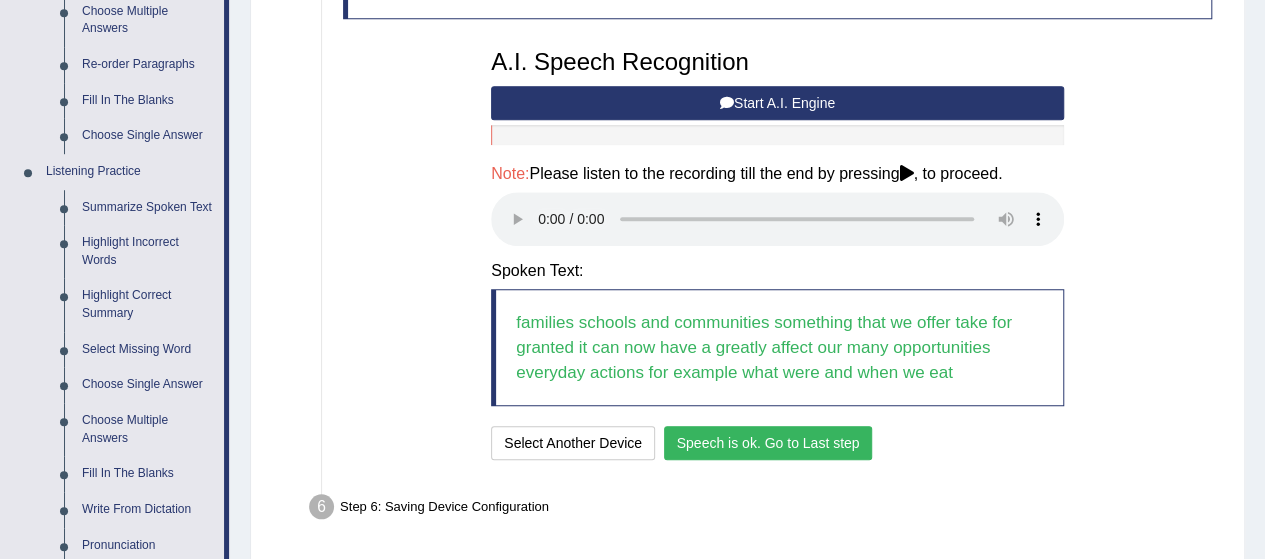 scroll, scrollTop: 632, scrollLeft: 0, axis: vertical 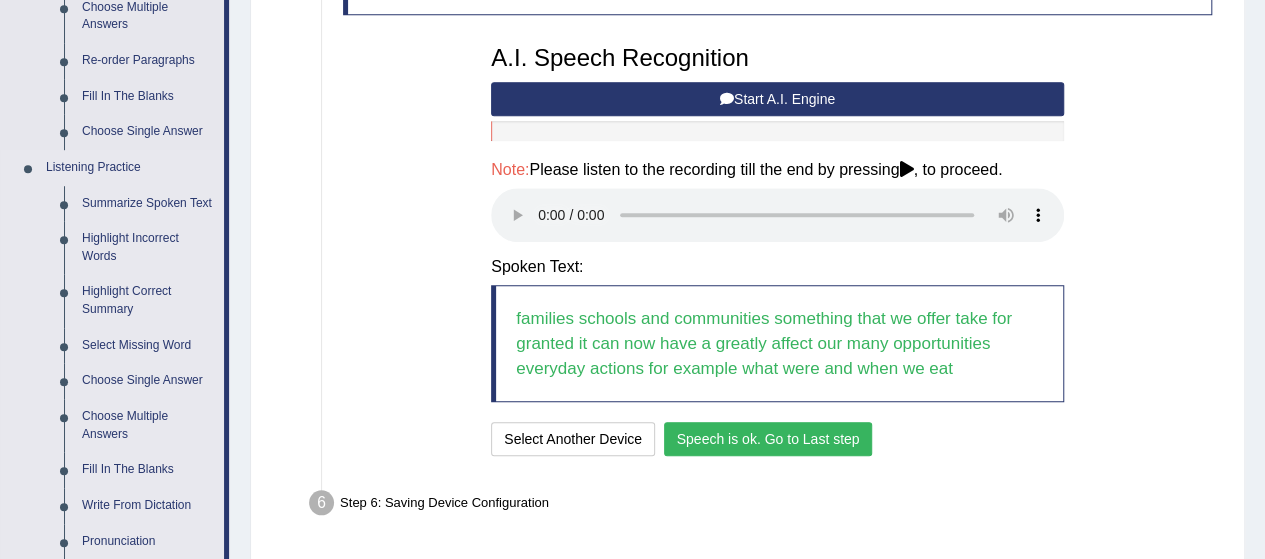 click on "Listening Practice" at bounding box center [130, 168] 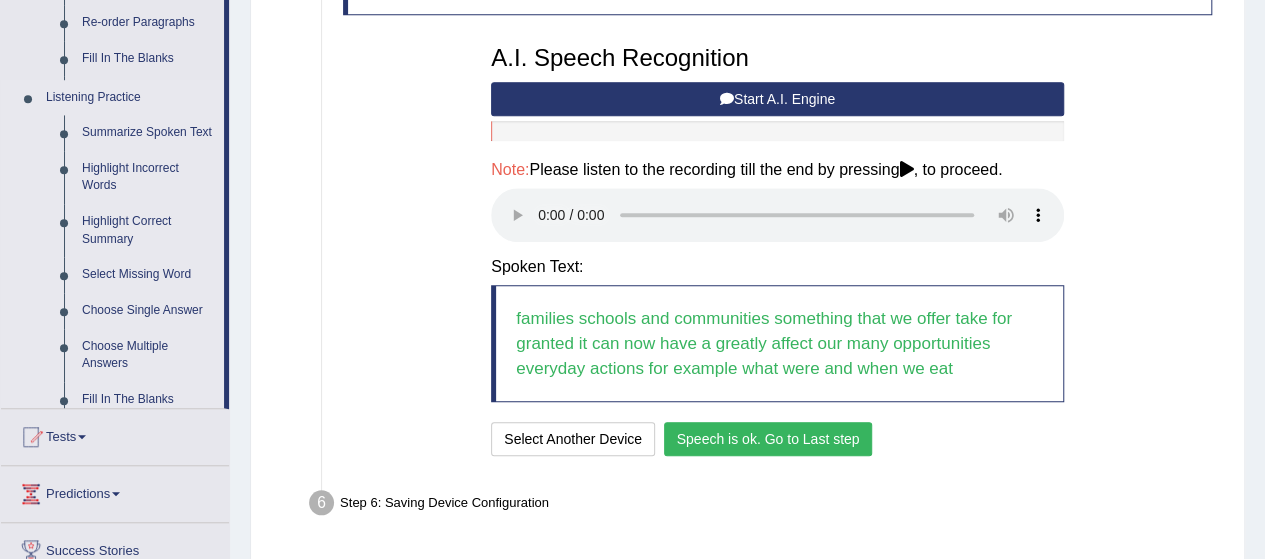 scroll, scrollTop: 0, scrollLeft: 0, axis: both 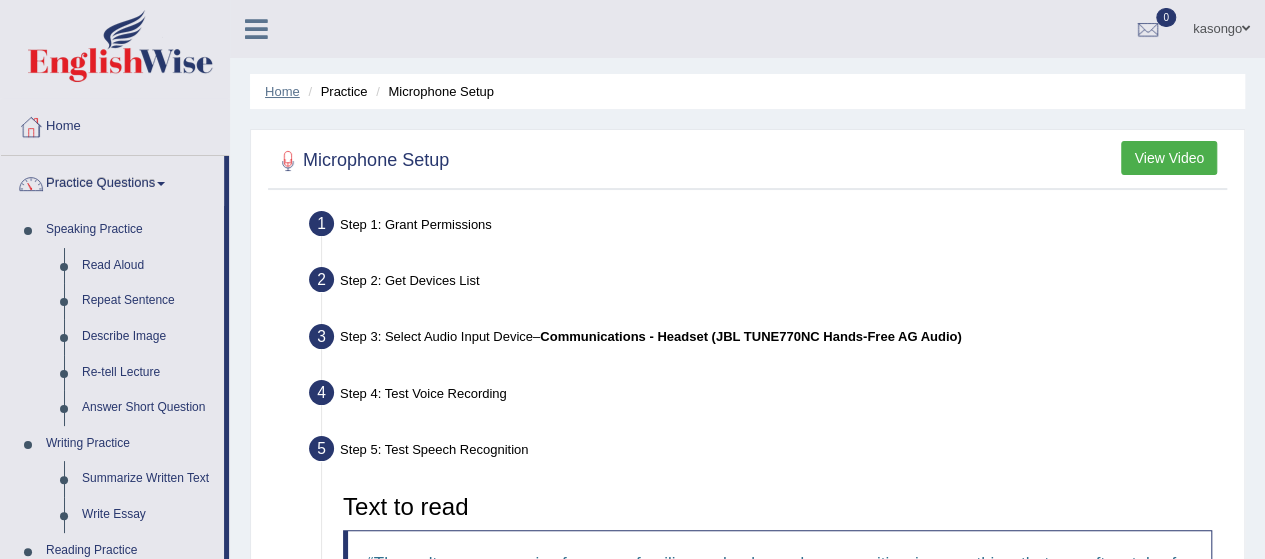 click on "Home" at bounding box center (282, 91) 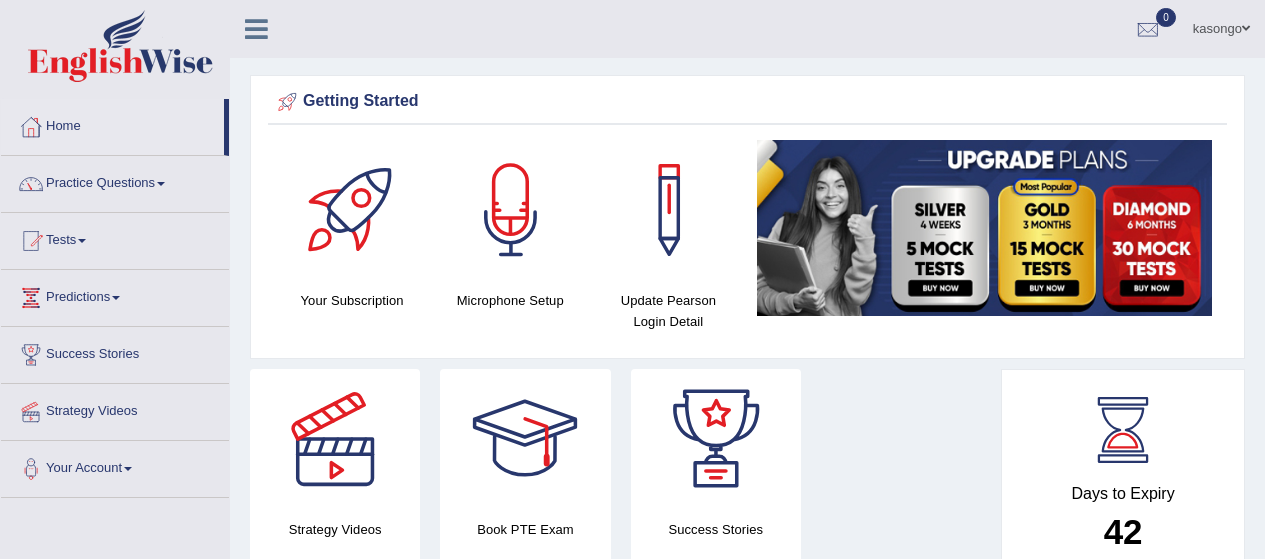 scroll, scrollTop: 0, scrollLeft: 0, axis: both 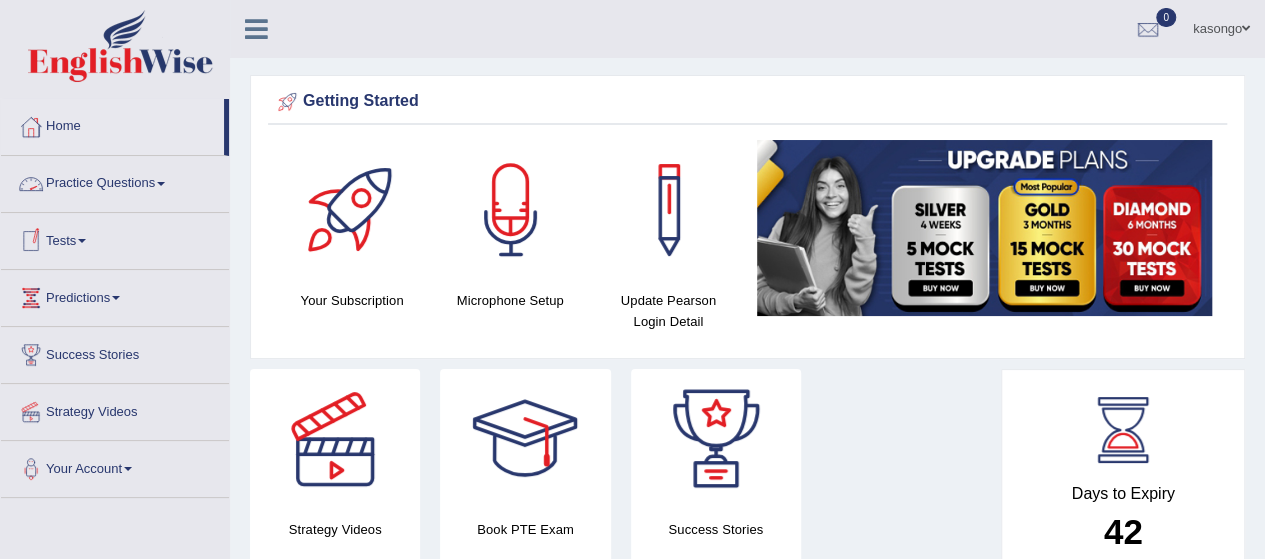 click on "Practice Questions" at bounding box center (115, 181) 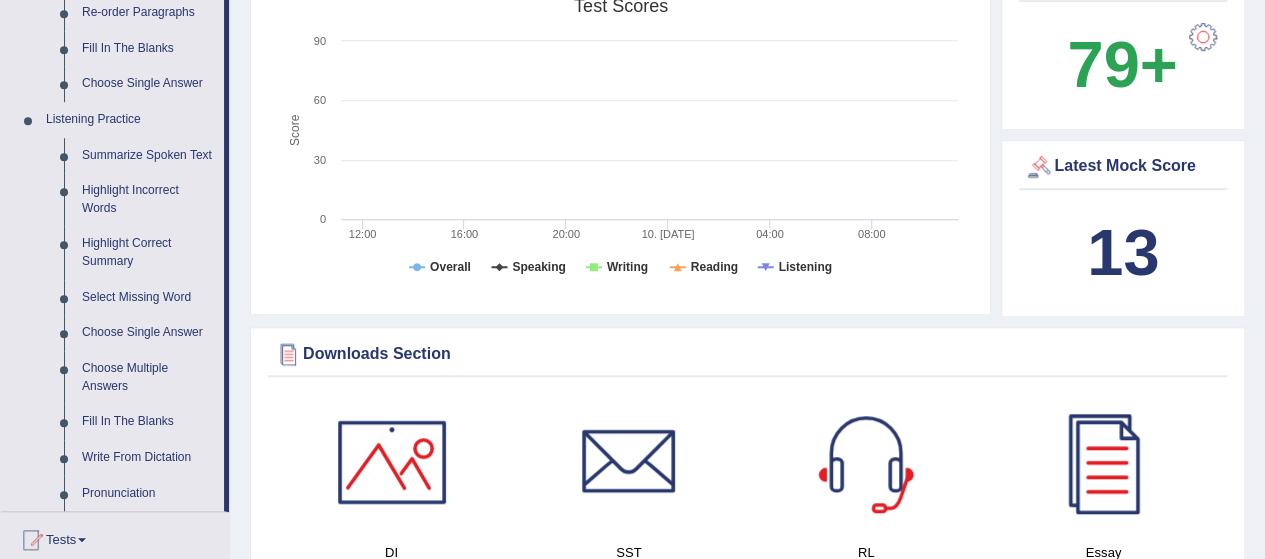 scroll, scrollTop: 684, scrollLeft: 0, axis: vertical 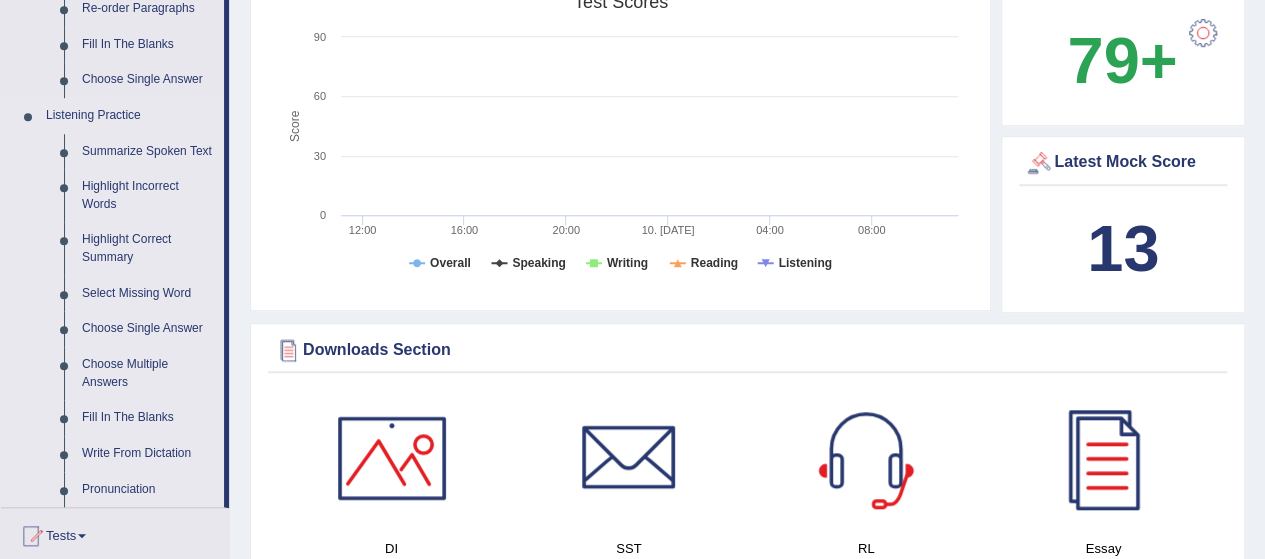 click on "Listening Practice" at bounding box center [130, 116] 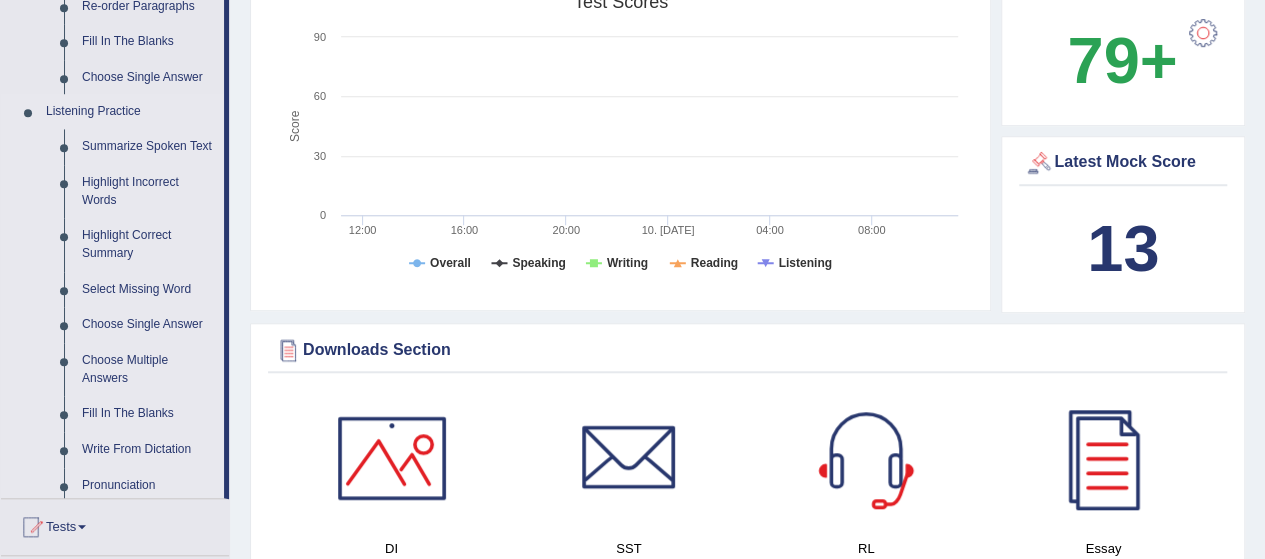 scroll, scrollTop: 0, scrollLeft: 0, axis: both 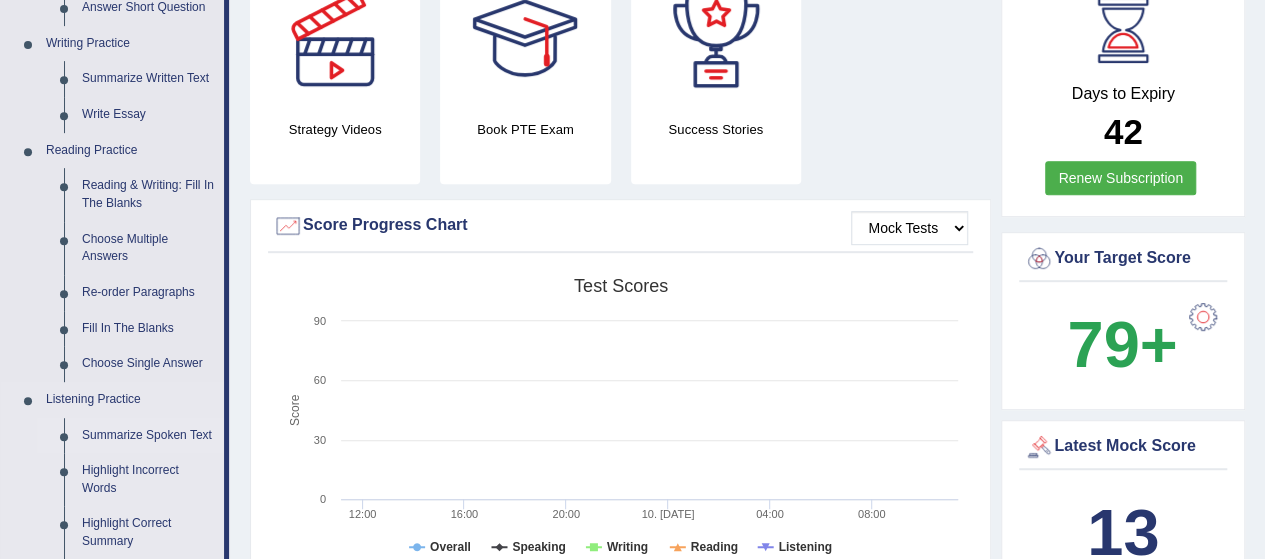 click on "Summarize Spoken Text" at bounding box center [148, 436] 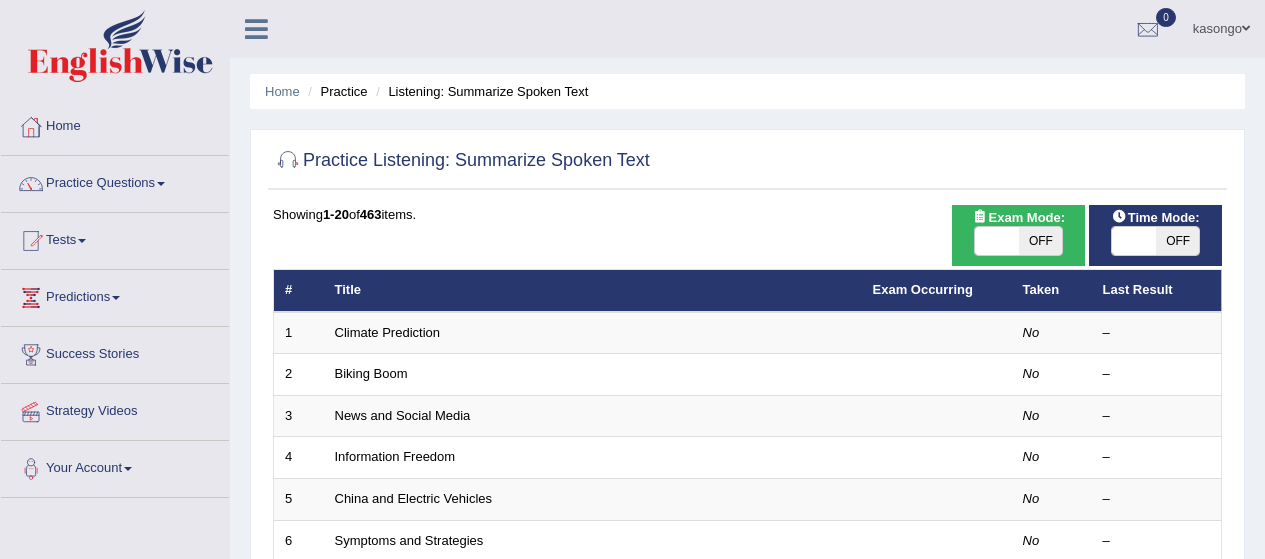 scroll, scrollTop: 0, scrollLeft: 0, axis: both 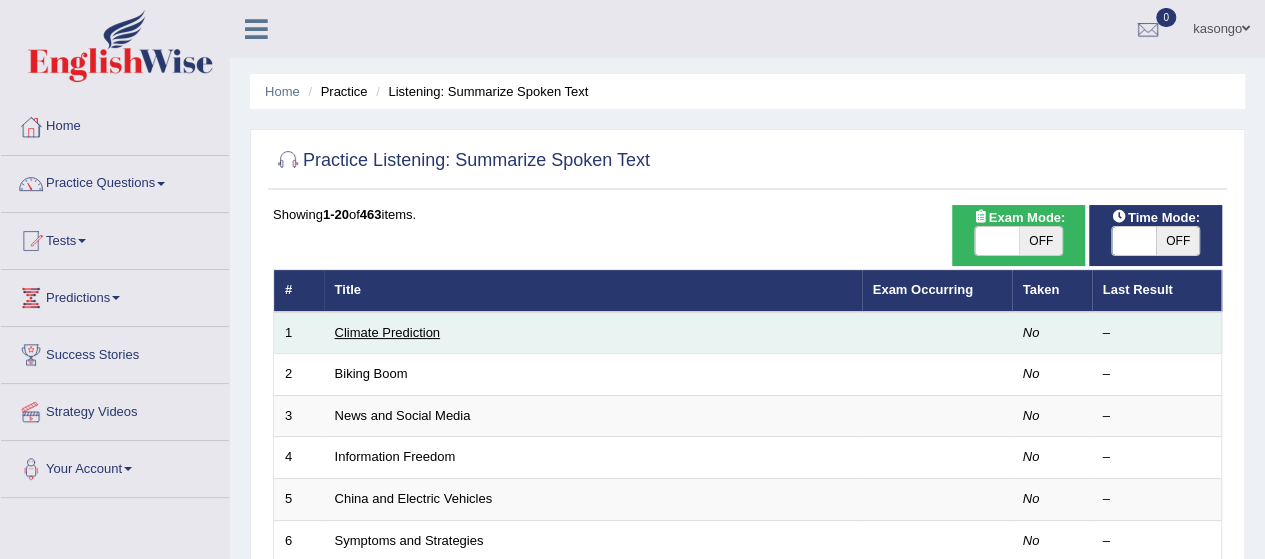click on "Climate Prediction" at bounding box center [388, 332] 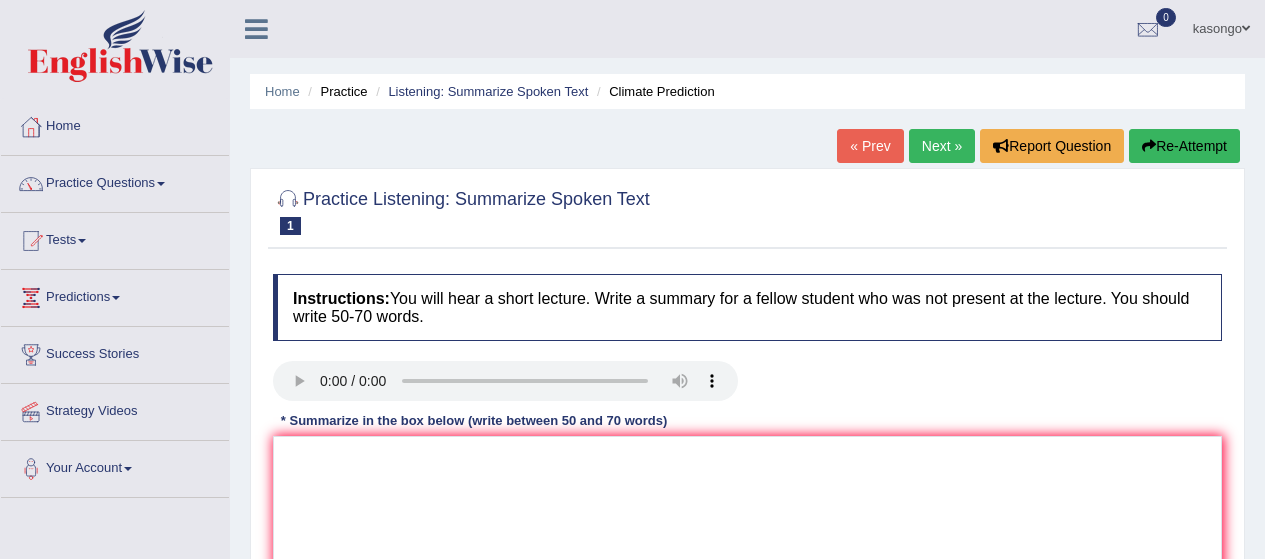 scroll, scrollTop: 0, scrollLeft: 0, axis: both 